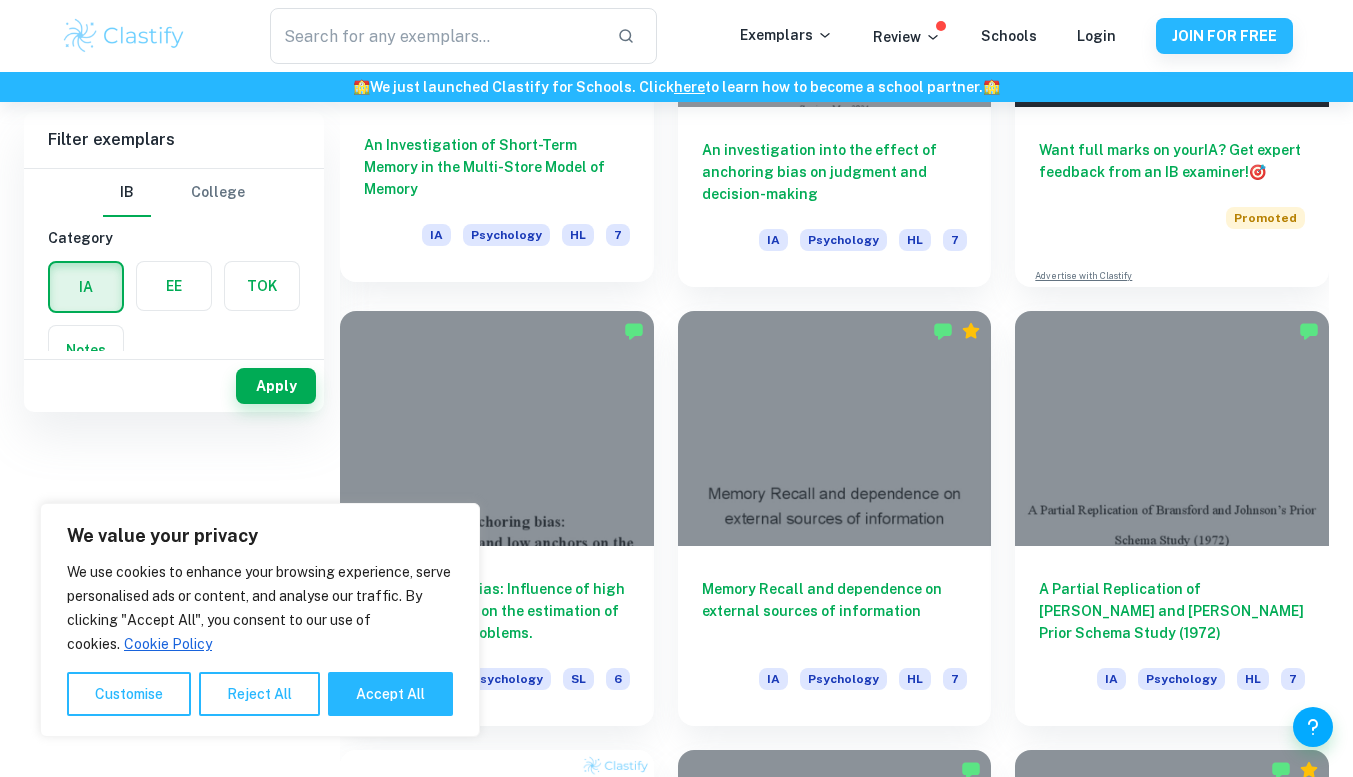 scroll, scrollTop: 0, scrollLeft: 0, axis: both 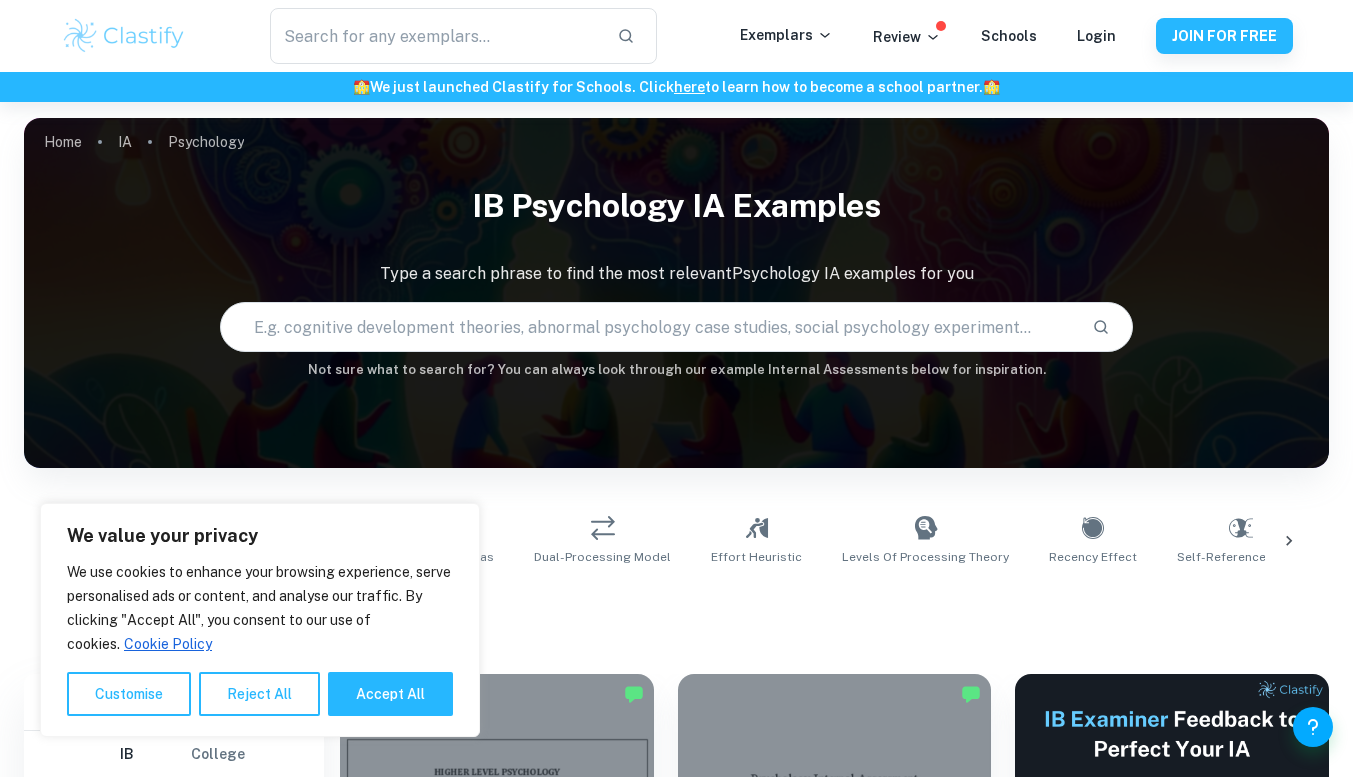 click at bounding box center [649, 327] 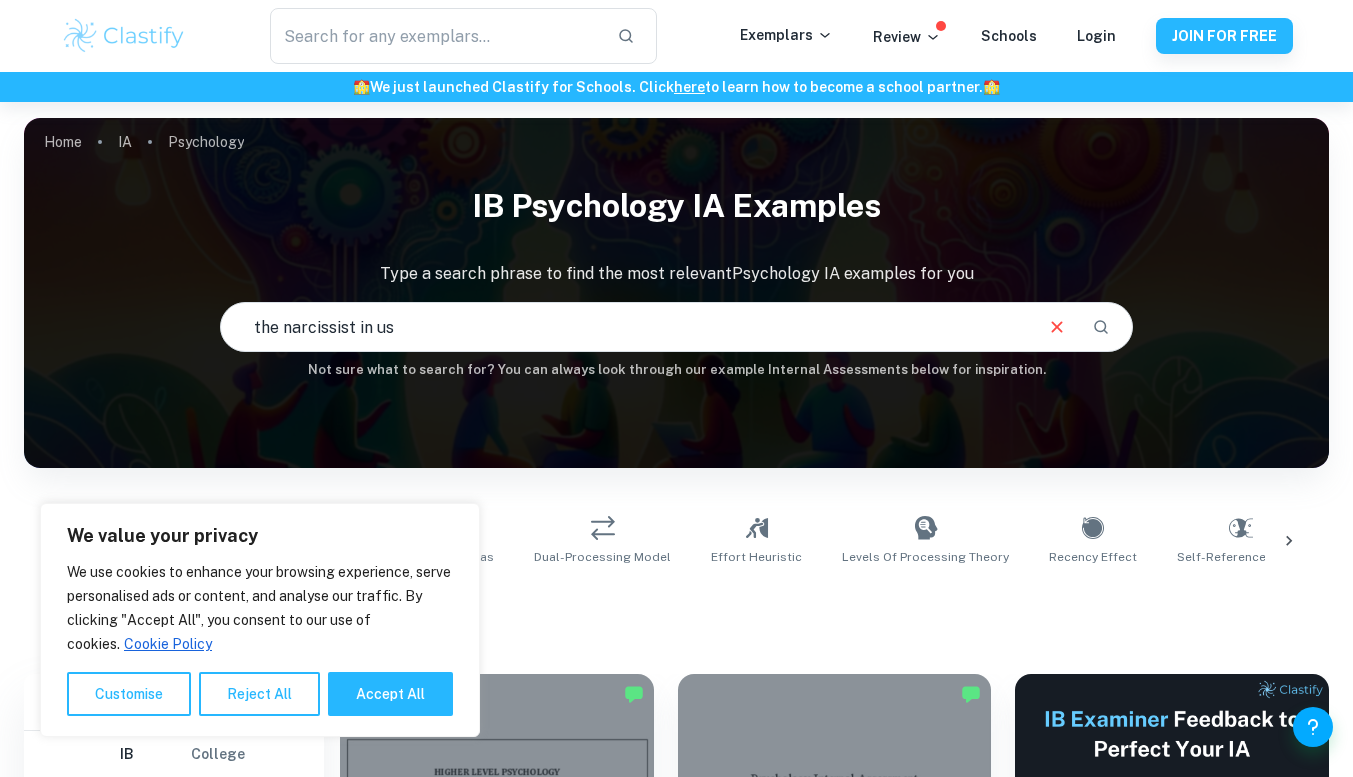 type on "the narcissist in us" 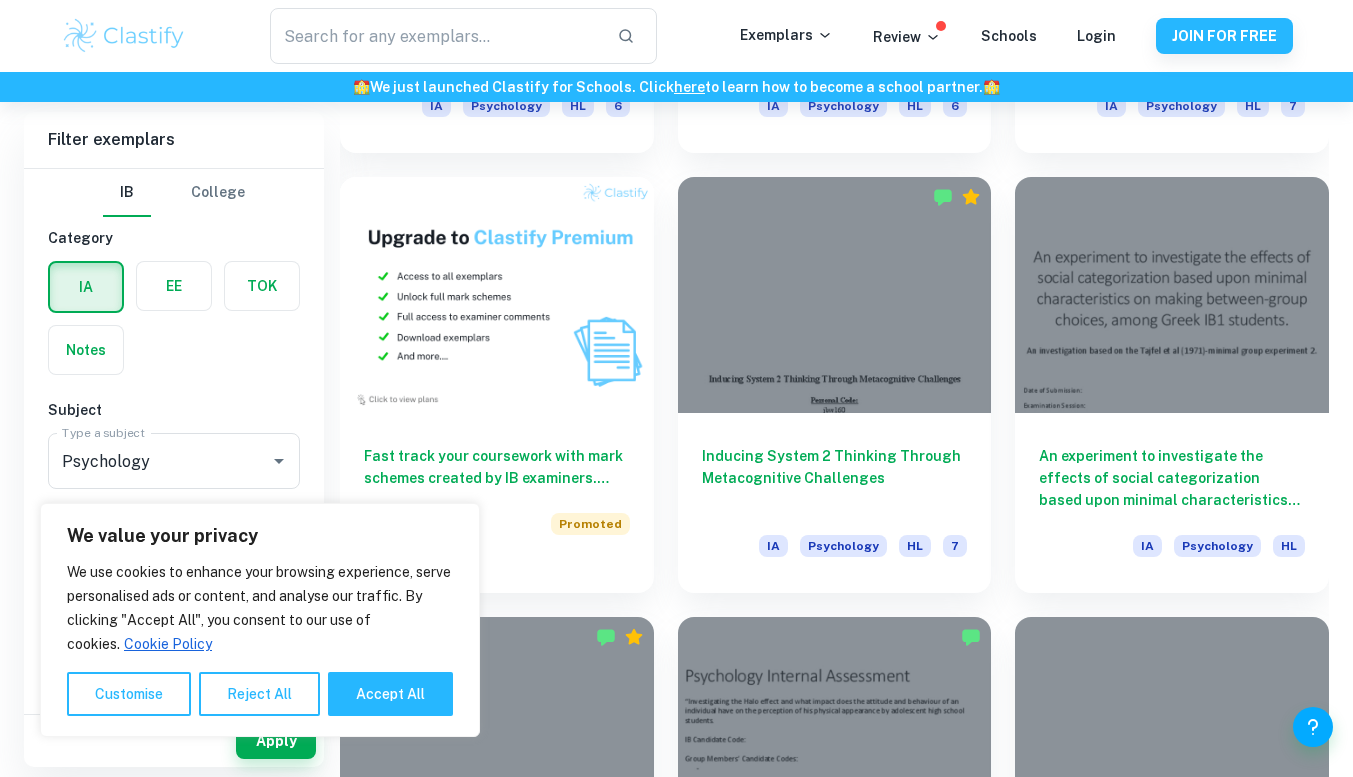 scroll, scrollTop: 1376, scrollLeft: 0, axis: vertical 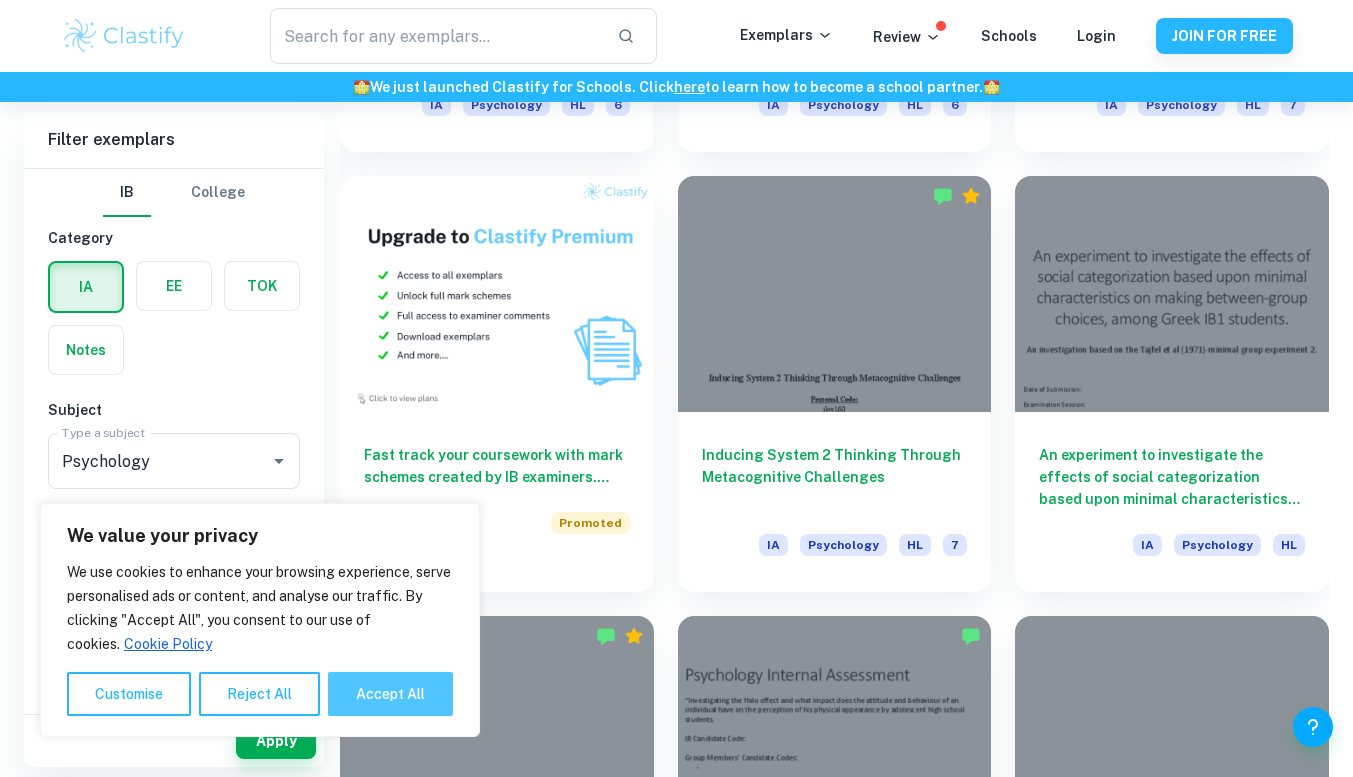 click on "Accept All" at bounding box center (390, 694) 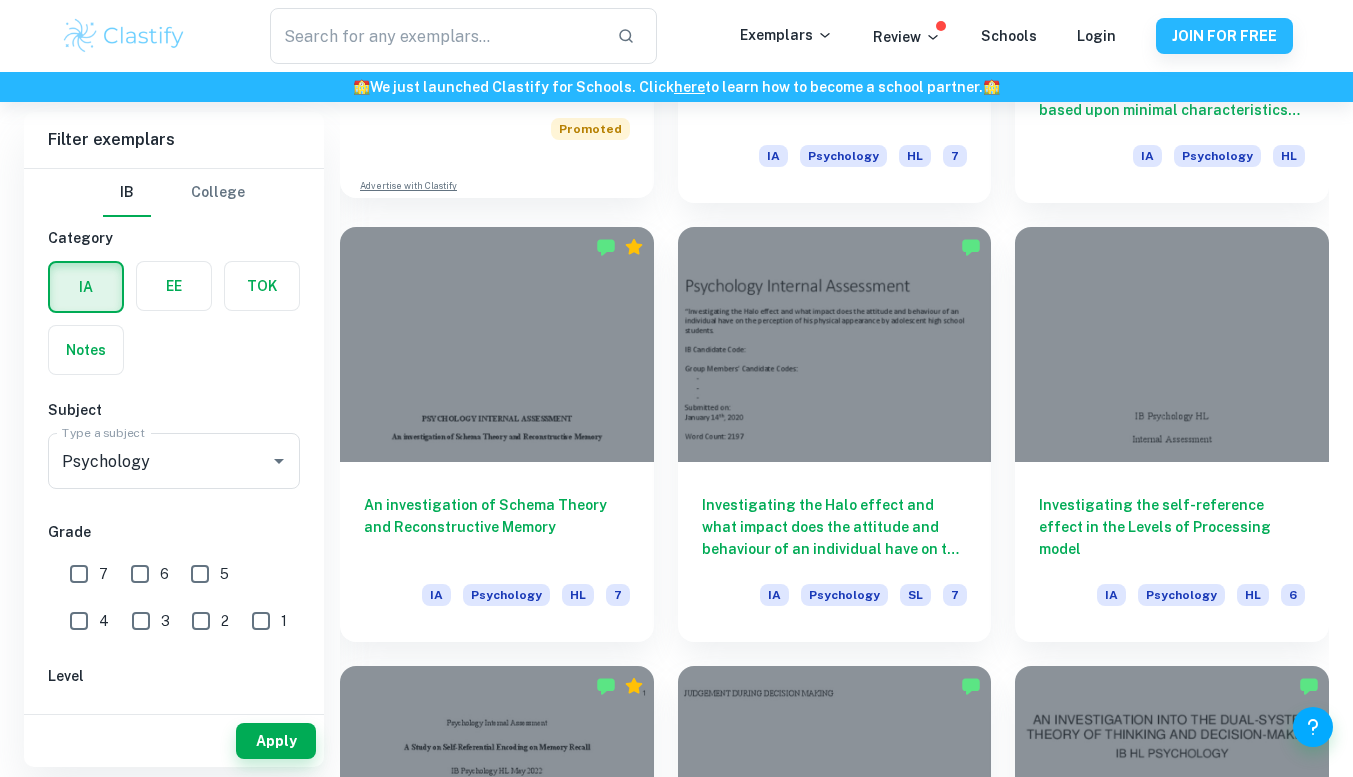 scroll, scrollTop: 1767, scrollLeft: 0, axis: vertical 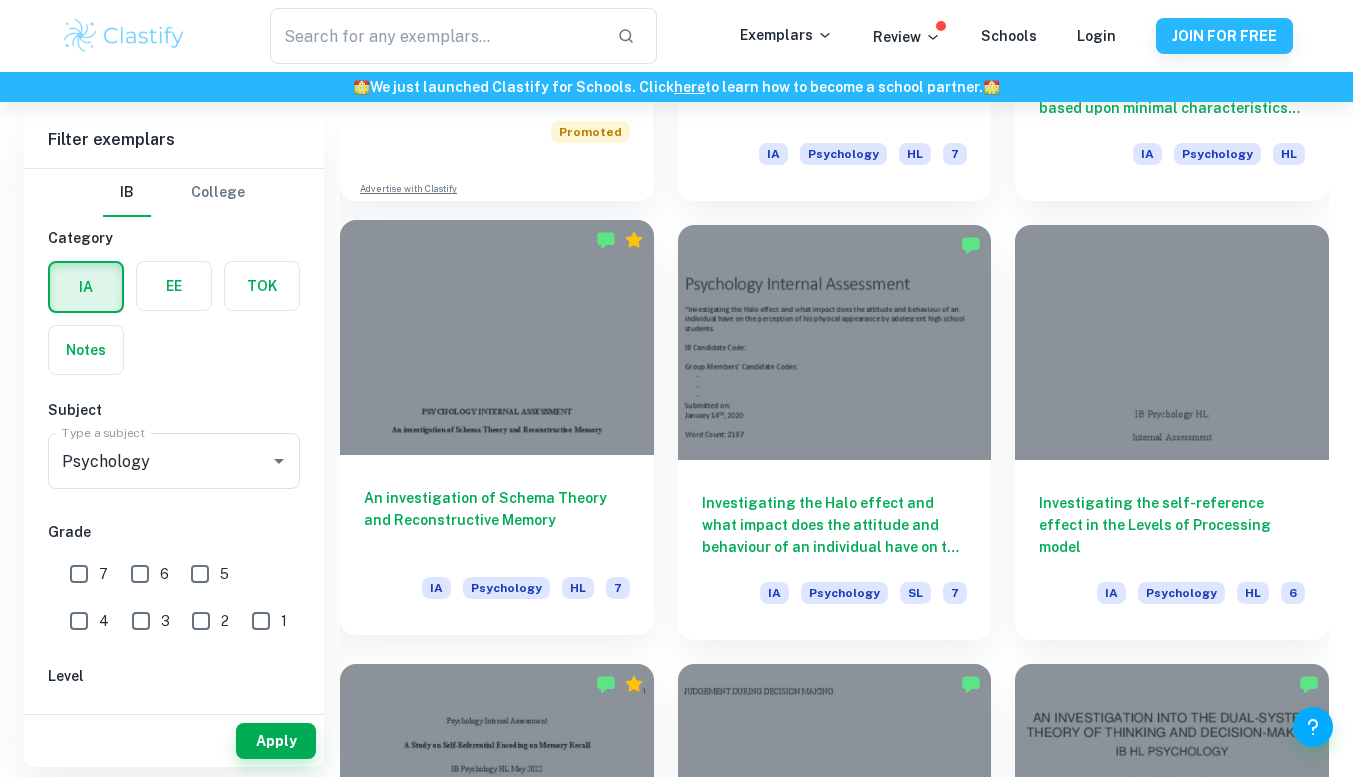 click at bounding box center (497, 337) 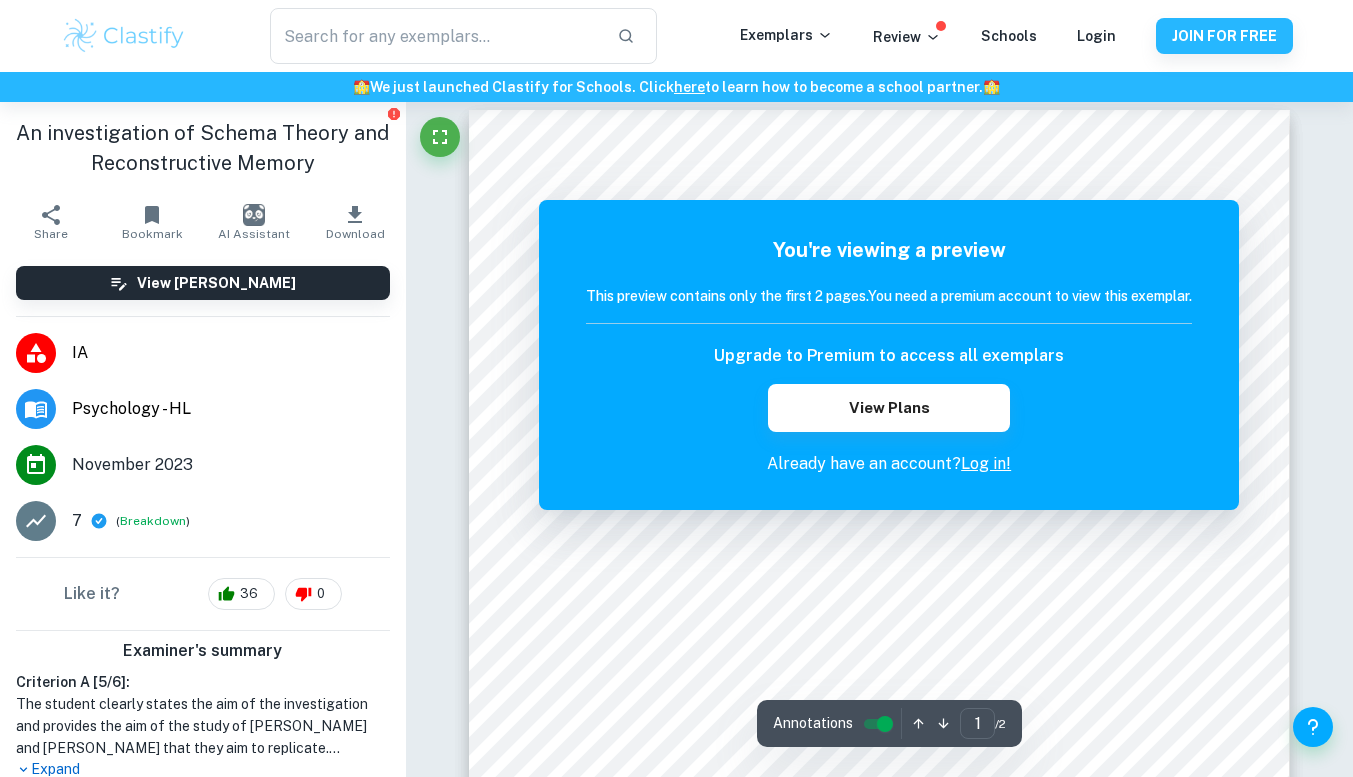scroll, scrollTop: 0, scrollLeft: 0, axis: both 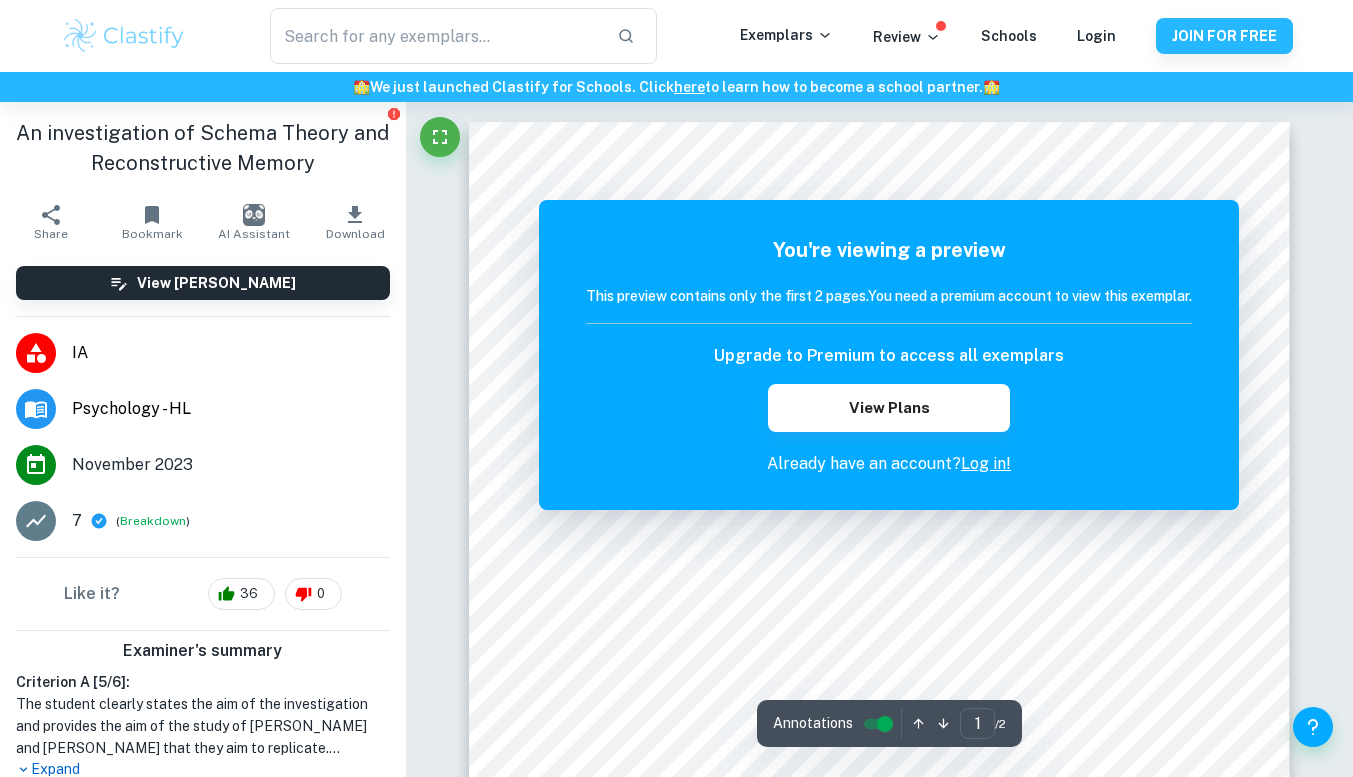 click on "You're viewing a preview This preview contains only the first 2 pages.  You need a premium account to view this exemplar. Upgrade to Premium to access all exemplars View Plans   Already have an account?  Log in!" at bounding box center (889, 355) 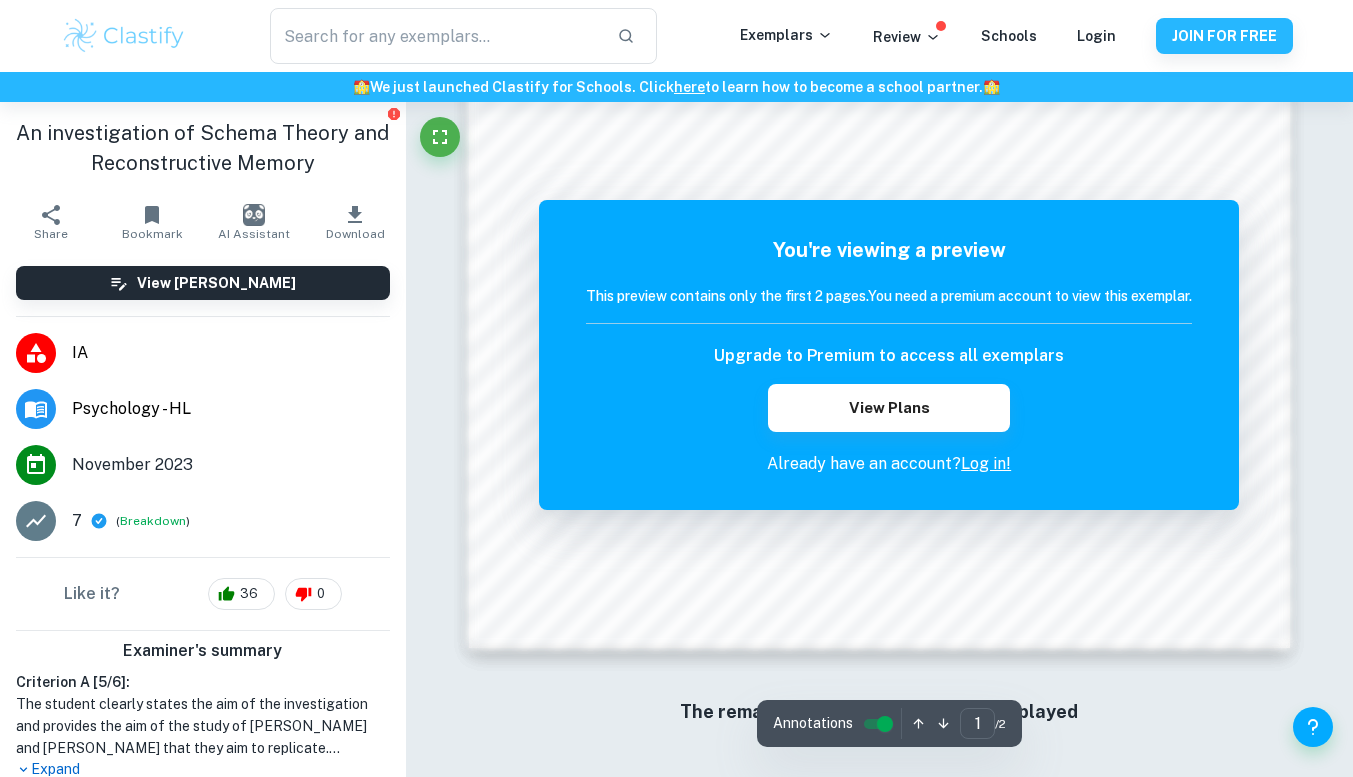 scroll, scrollTop: 1617, scrollLeft: 0, axis: vertical 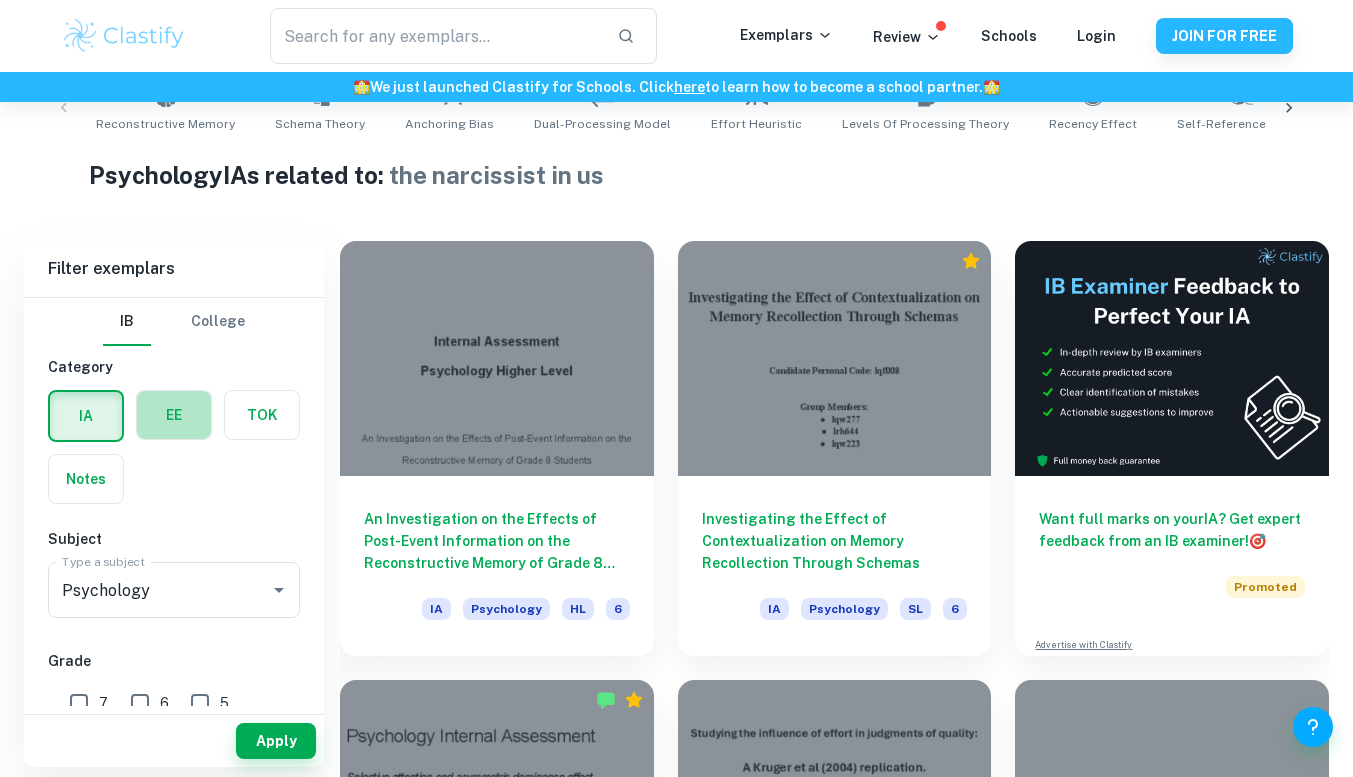 click at bounding box center [174, 415] 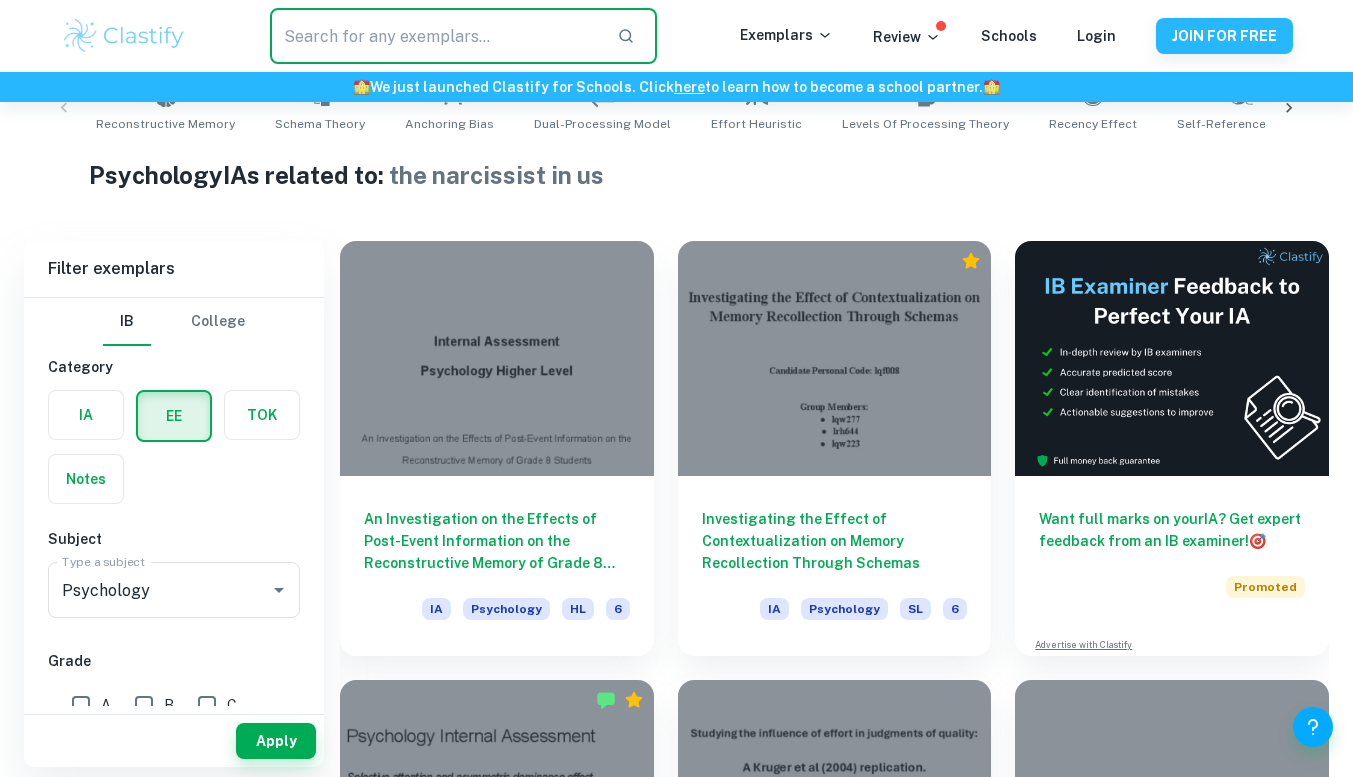 click at bounding box center (435, 36) 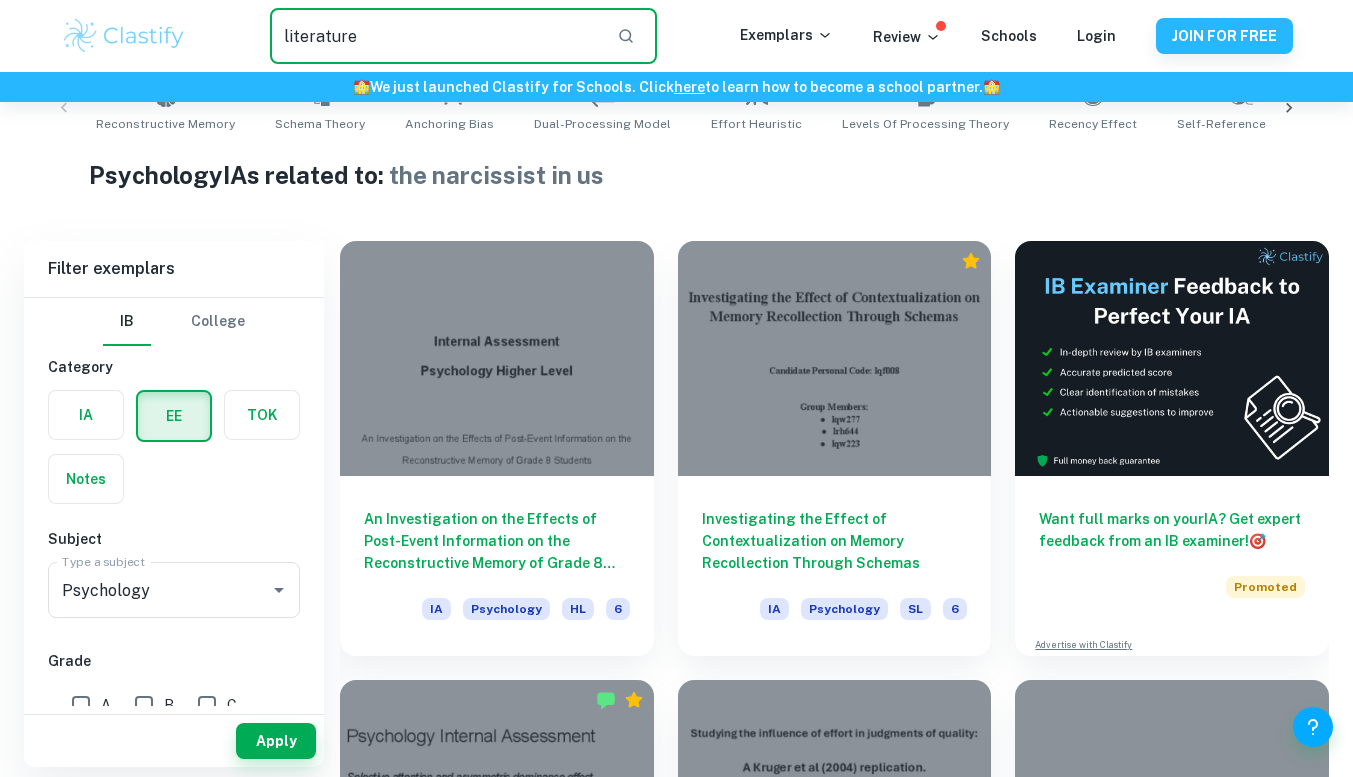 type on "literature" 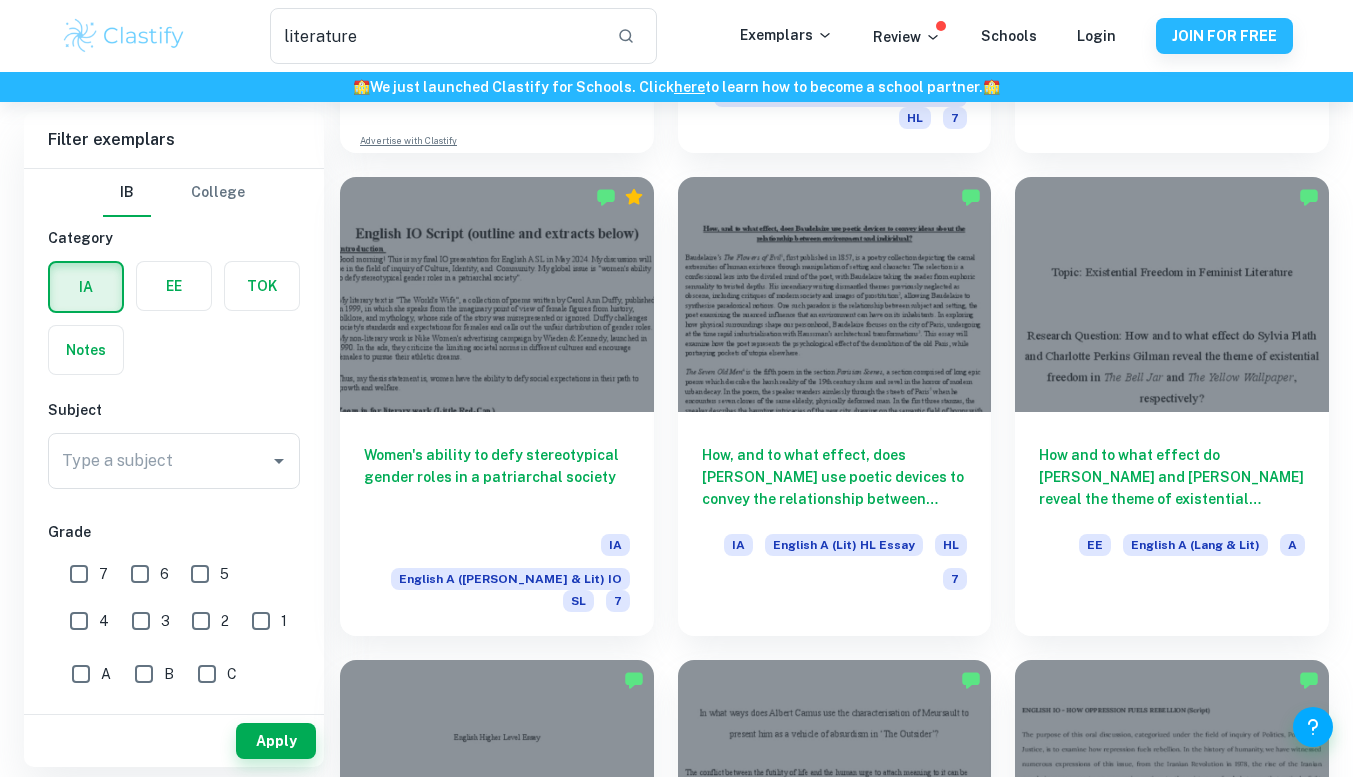 scroll, scrollTop: 1495, scrollLeft: 0, axis: vertical 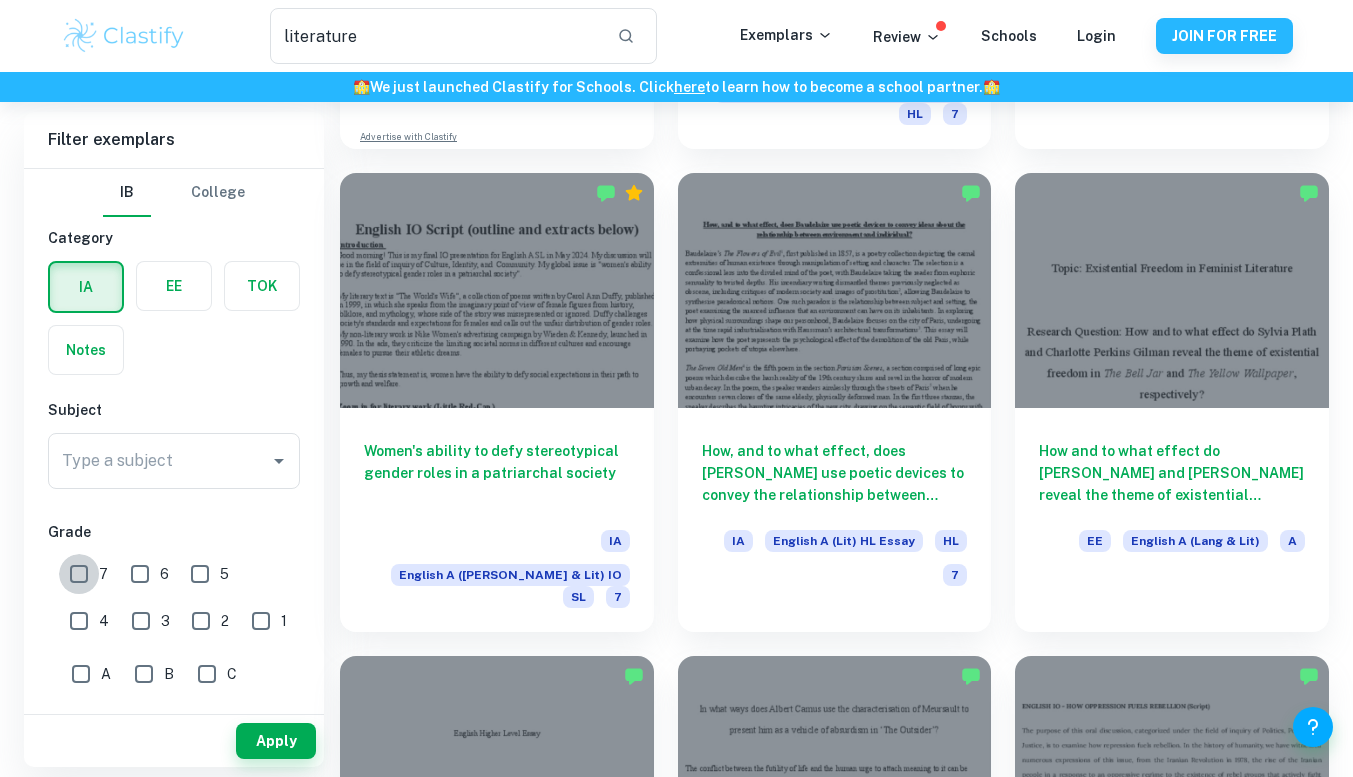 click on "7" at bounding box center (79, 574) 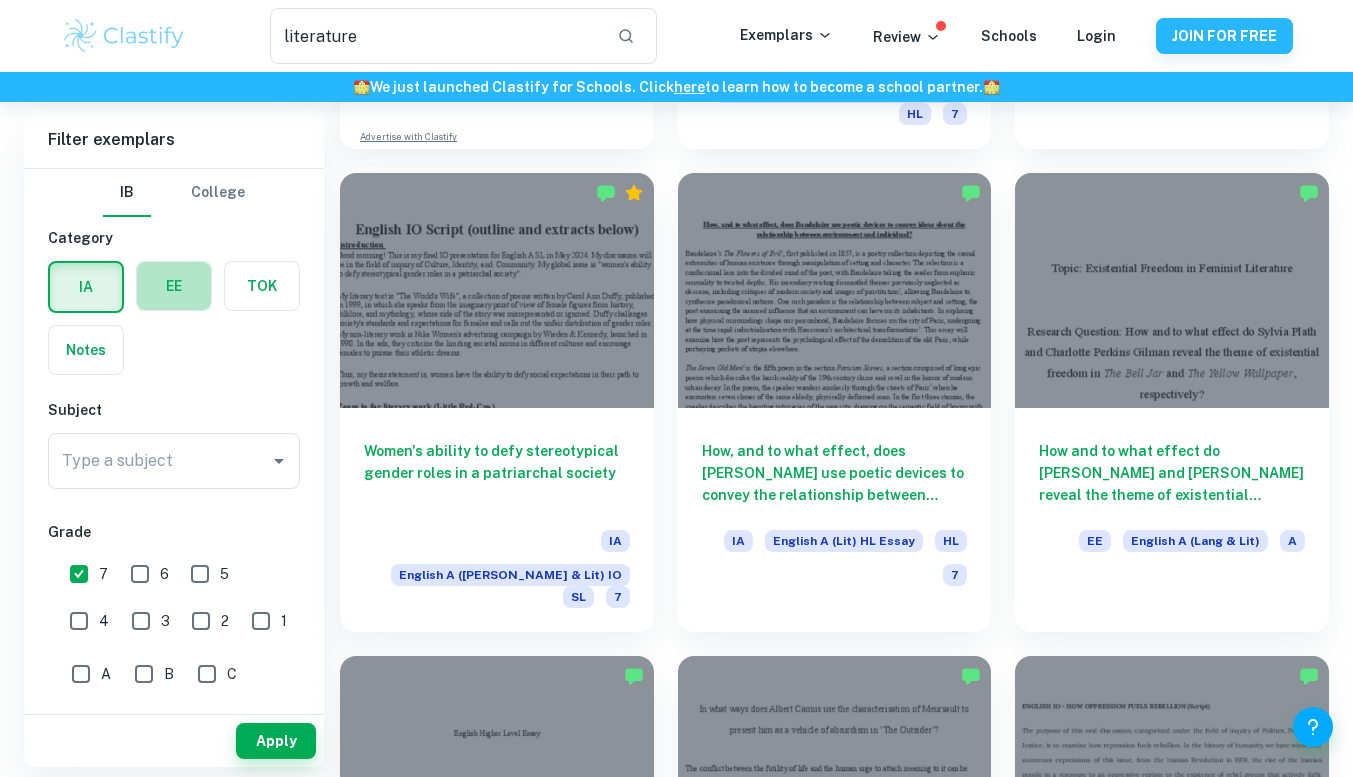click at bounding box center (174, 286) 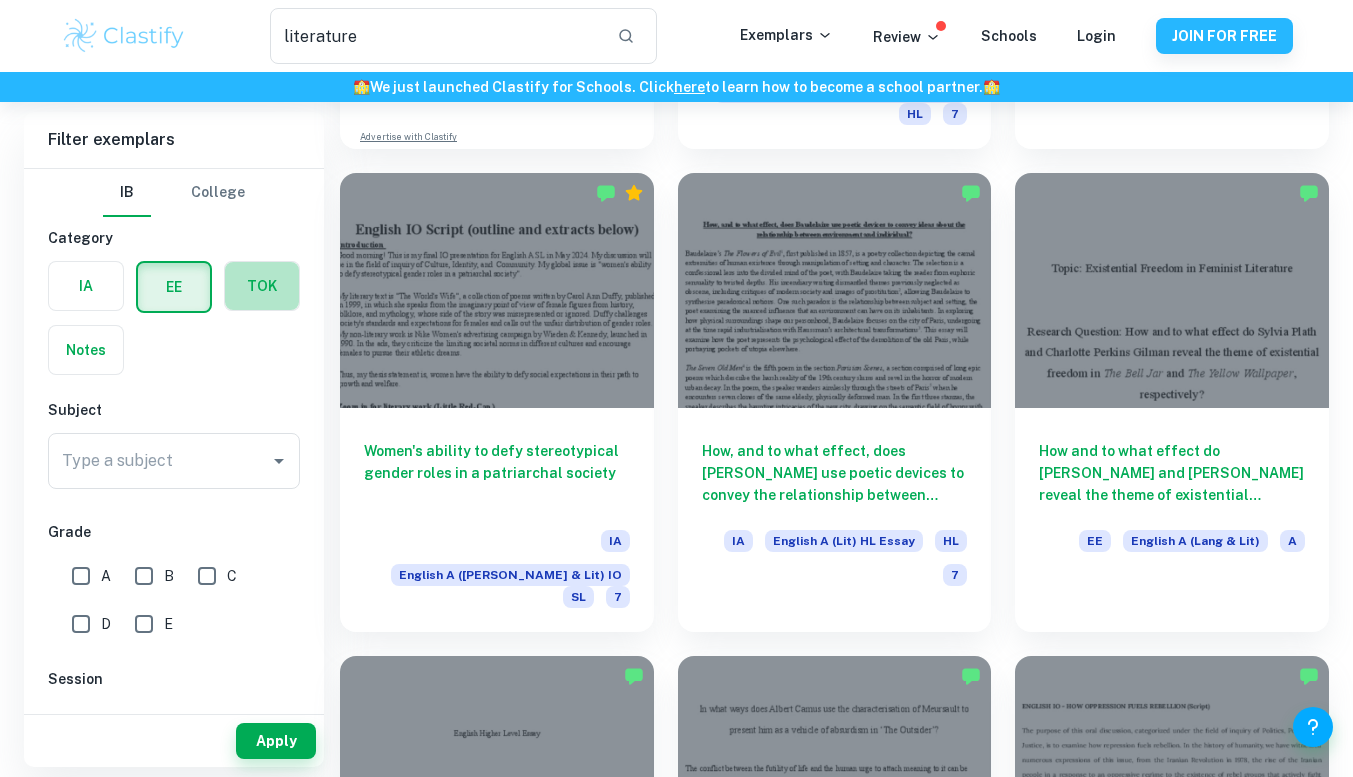click at bounding box center [262, 286] 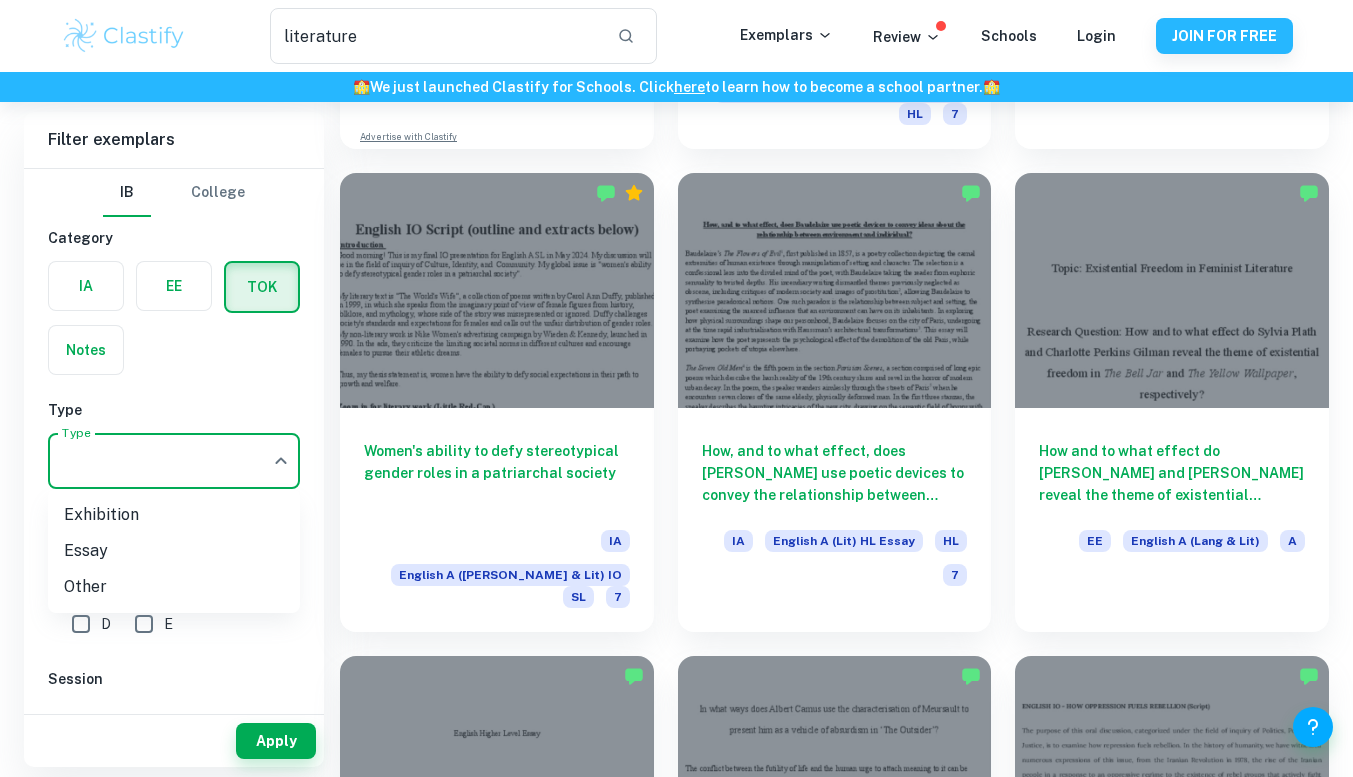 click on "We value your privacy We use cookies to enhance your browsing experience, serve personalised ads or content, and analyse our traffic. By clicking "Accept All", you consent to our use of cookies.   Cookie Policy Customise   Reject All   Accept All   Customise Consent Preferences   We use cookies to help you navigate efficiently and perform certain functions. You will find detailed information about all cookies under each consent category below. The cookies that are categorised as "Necessary" are stored on your browser as they are essential for enabling the basic functionalities of the site. ...  Show more For more information on how Google's third-party cookies operate and handle your data, see:   Google Privacy Policy Necessary Always Active Necessary cookies are required to enable the basic features of this site, such as providing secure log-in or adjusting your consent preferences. These cookies do not store any personally identifiable data. Functional Analytics Performance Advertisement Uncategorised" at bounding box center (676, -1005) 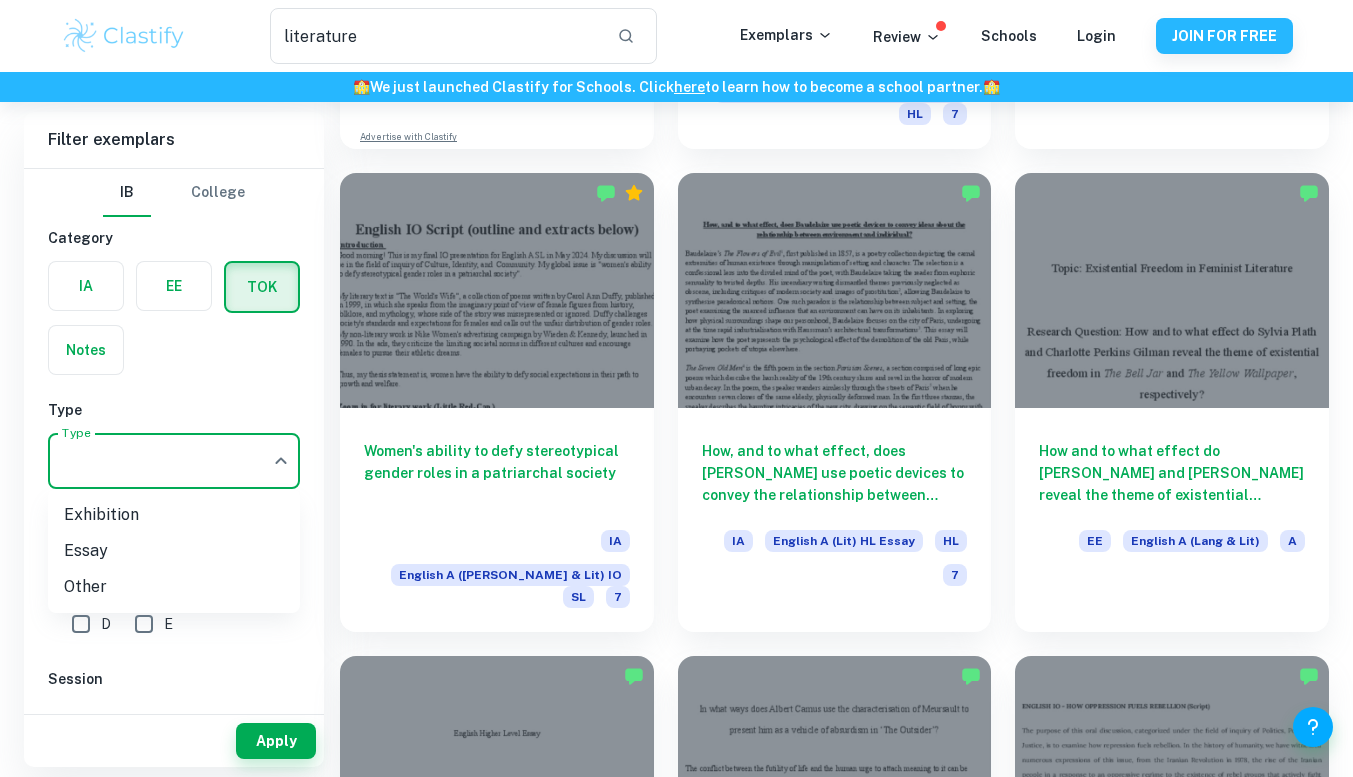 click at bounding box center [676, 388] 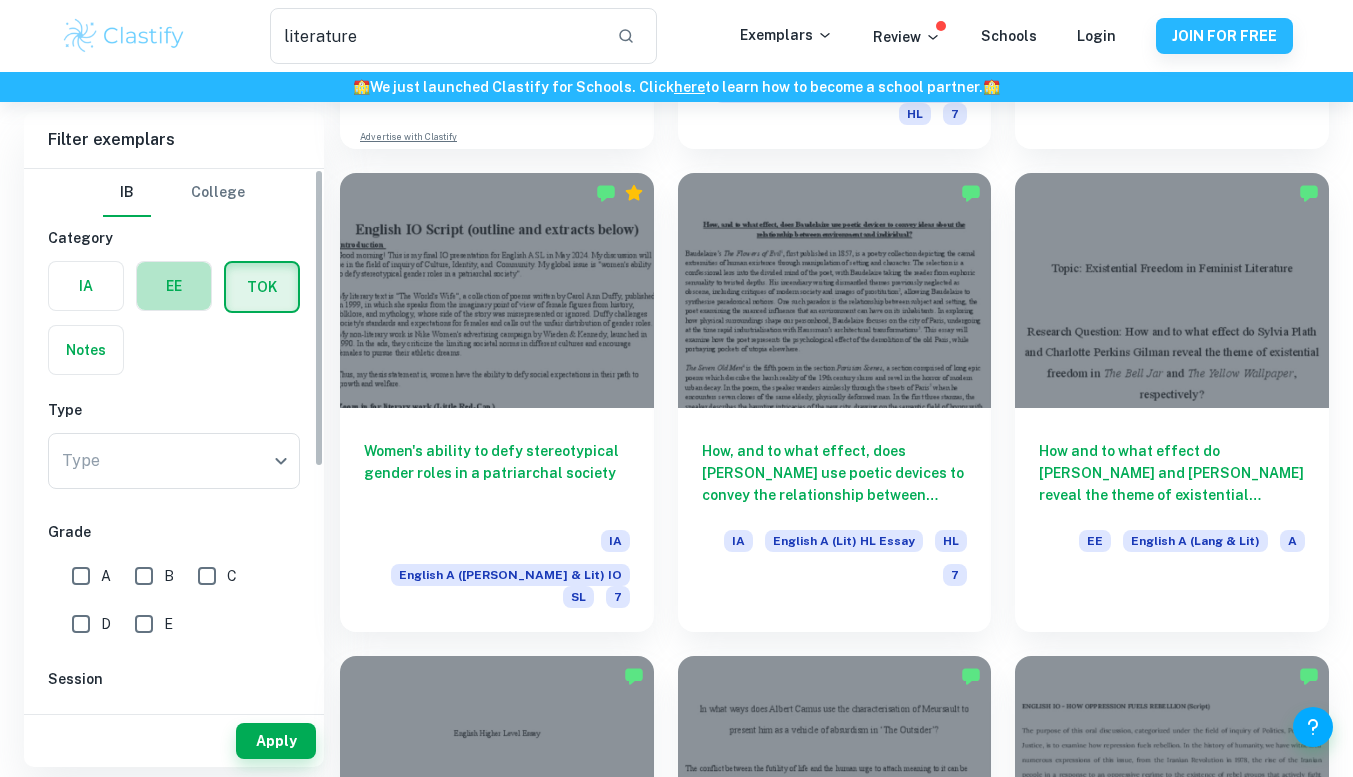 click at bounding box center [174, 286] 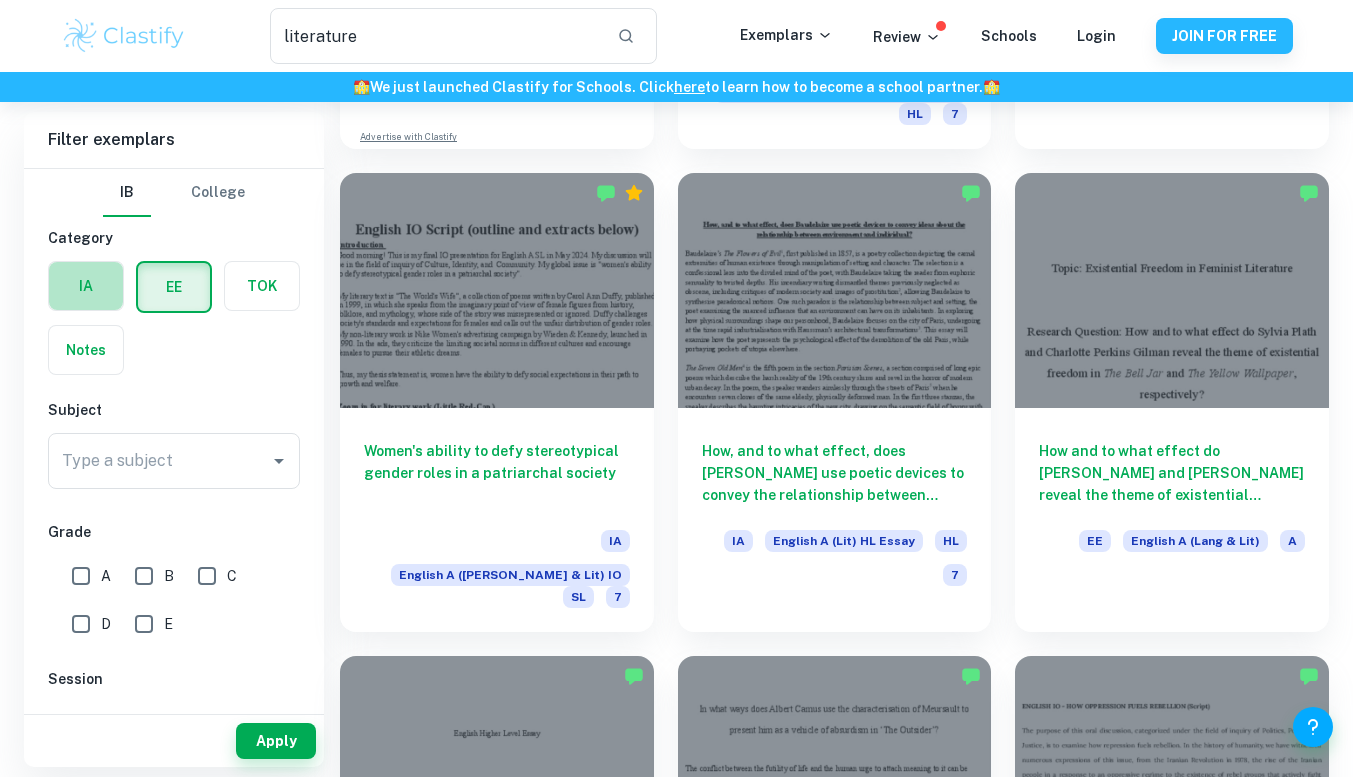 click at bounding box center (86, 286) 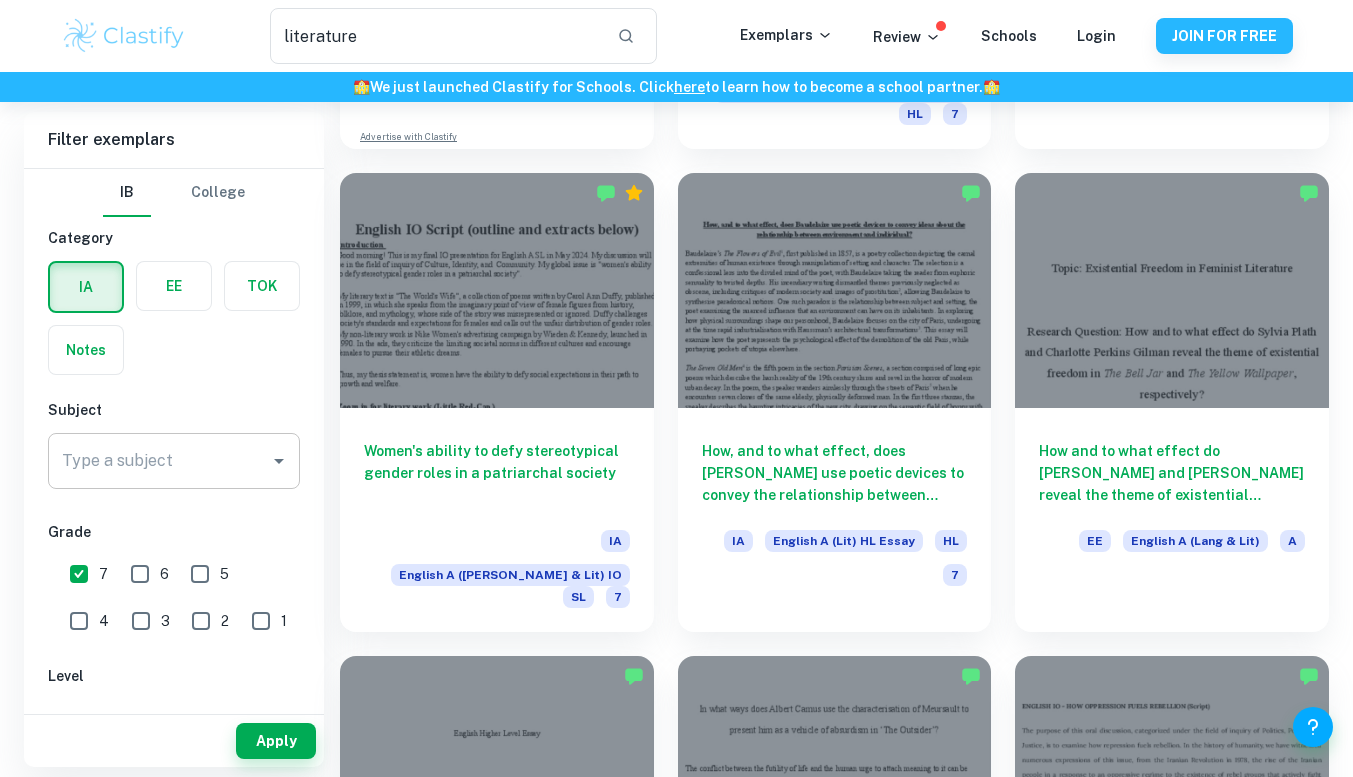 click on "Type a subject" at bounding box center (174, 461) 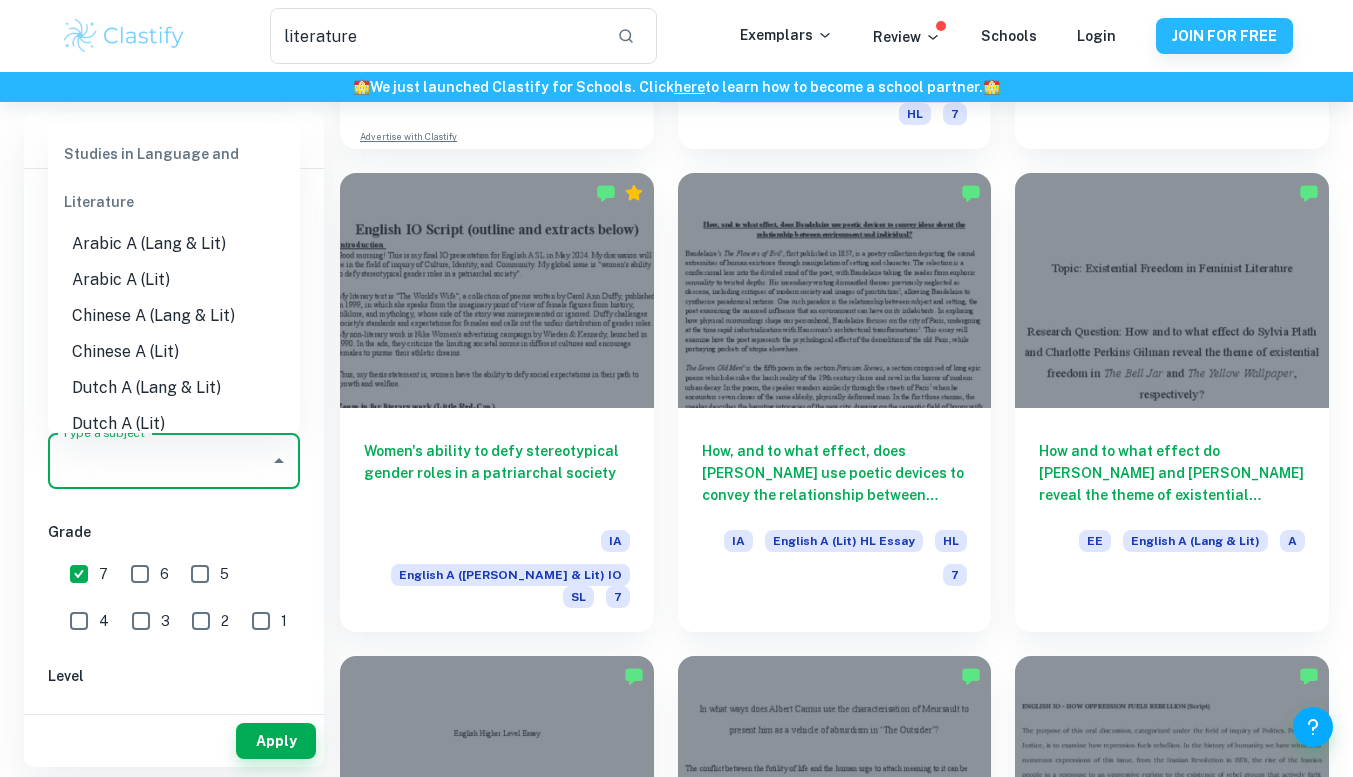 scroll, scrollTop: 138, scrollLeft: 0, axis: vertical 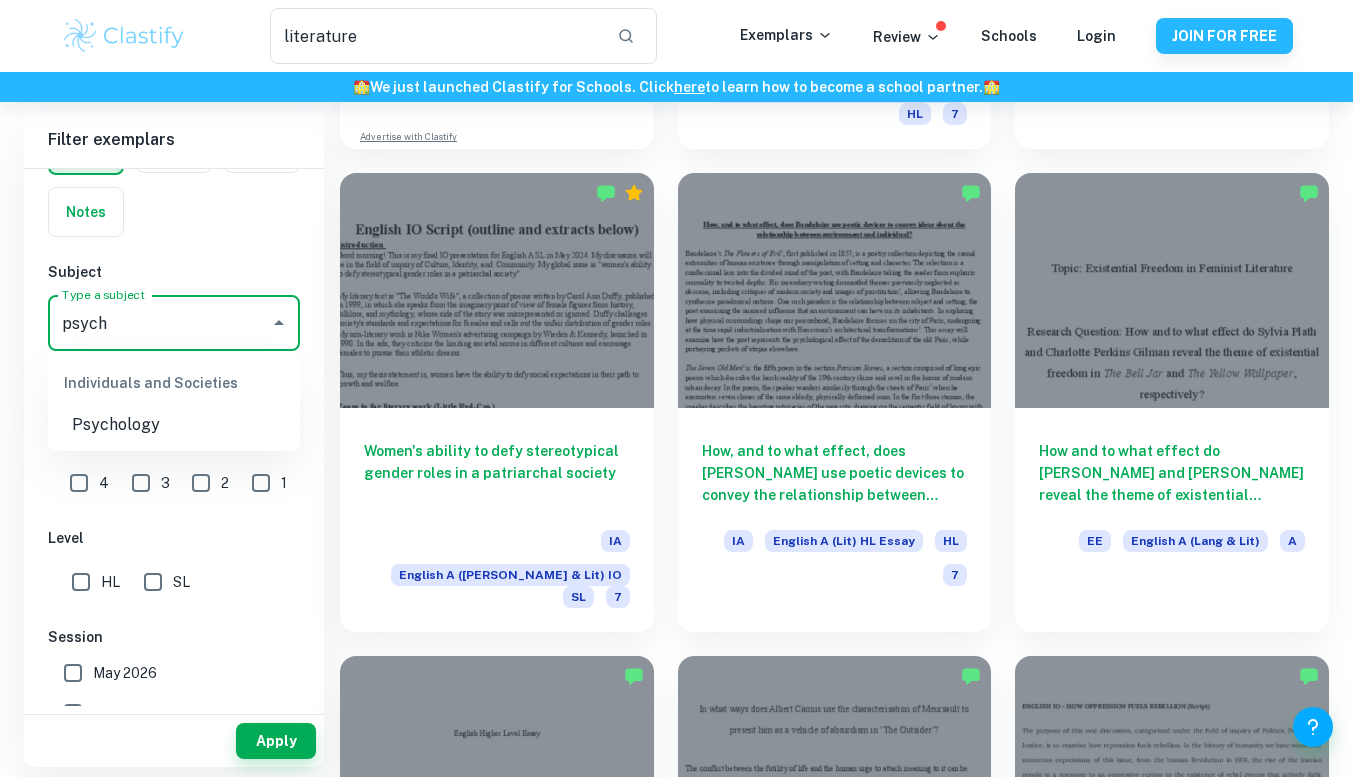click on "Psychology" at bounding box center [174, 425] 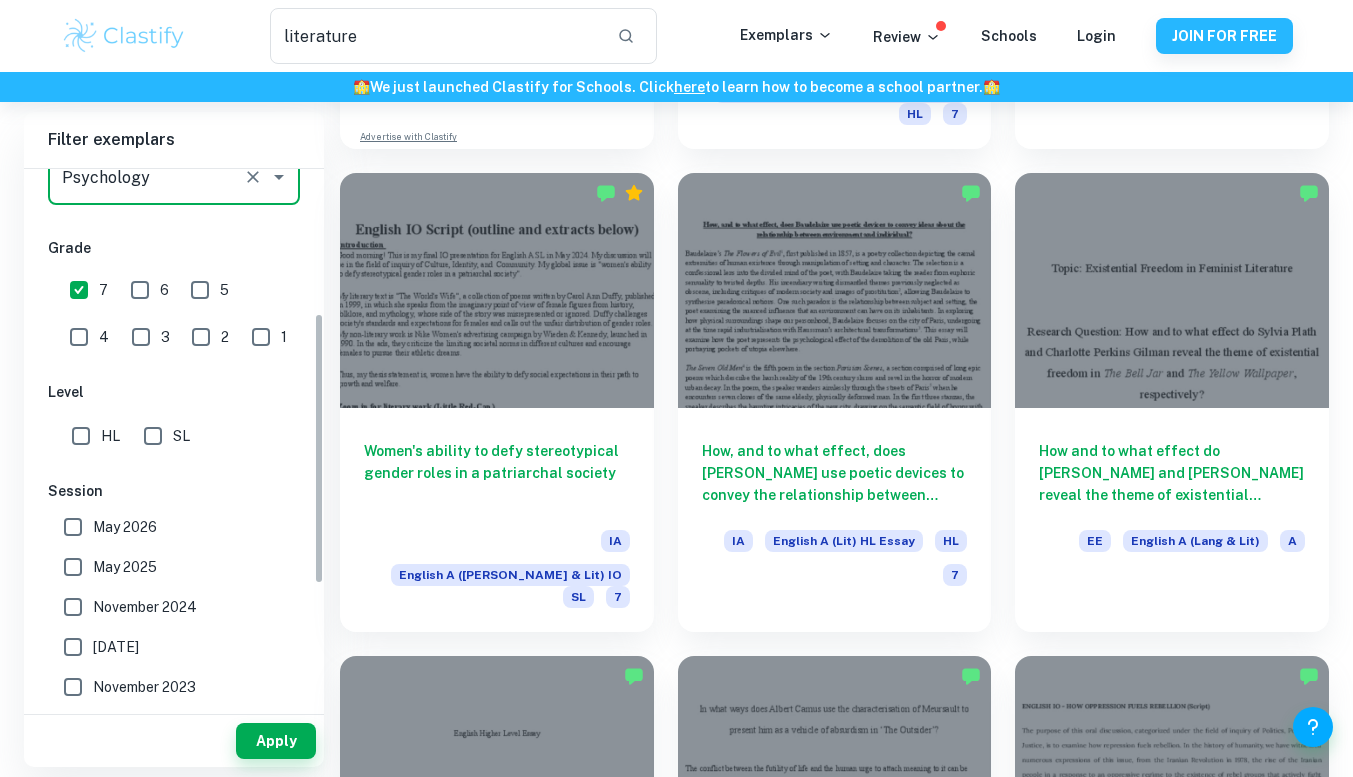 scroll, scrollTop: 311, scrollLeft: 0, axis: vertical 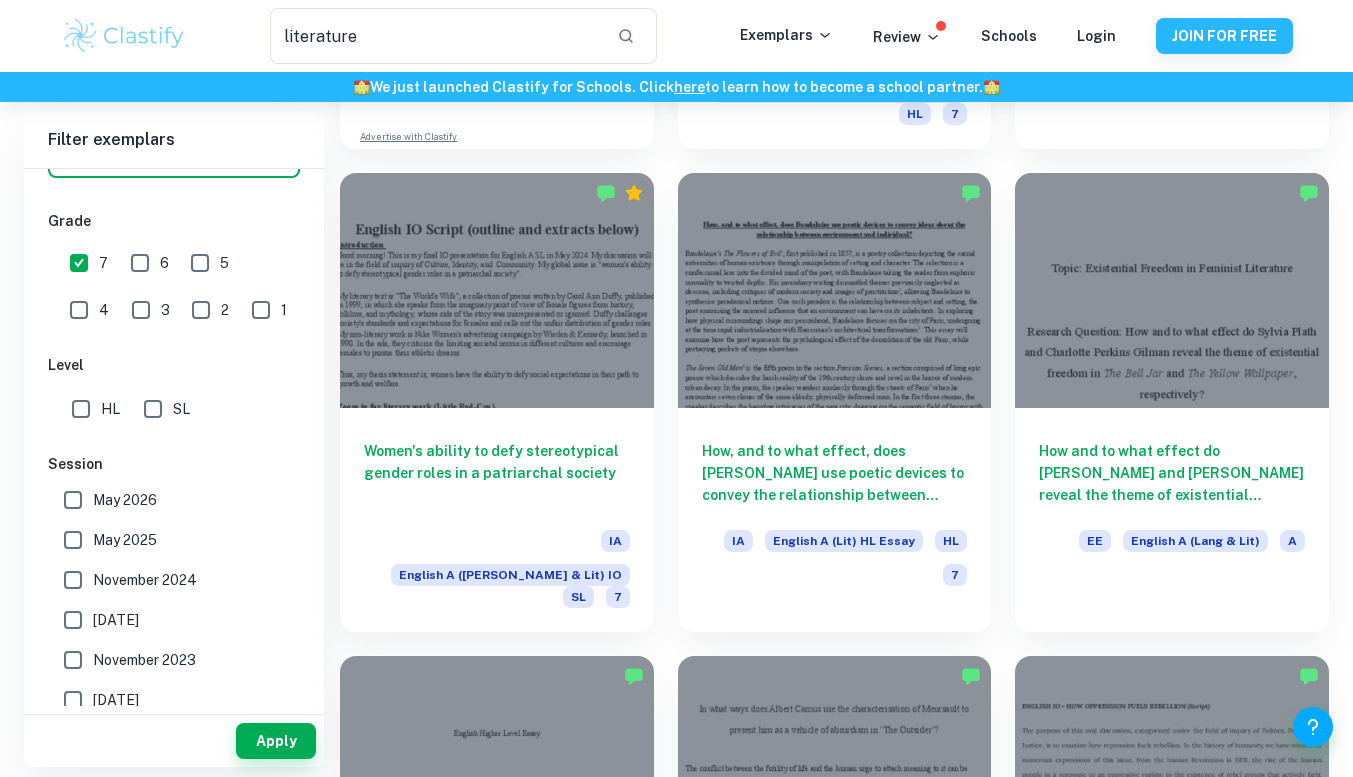 type on "Psychology" 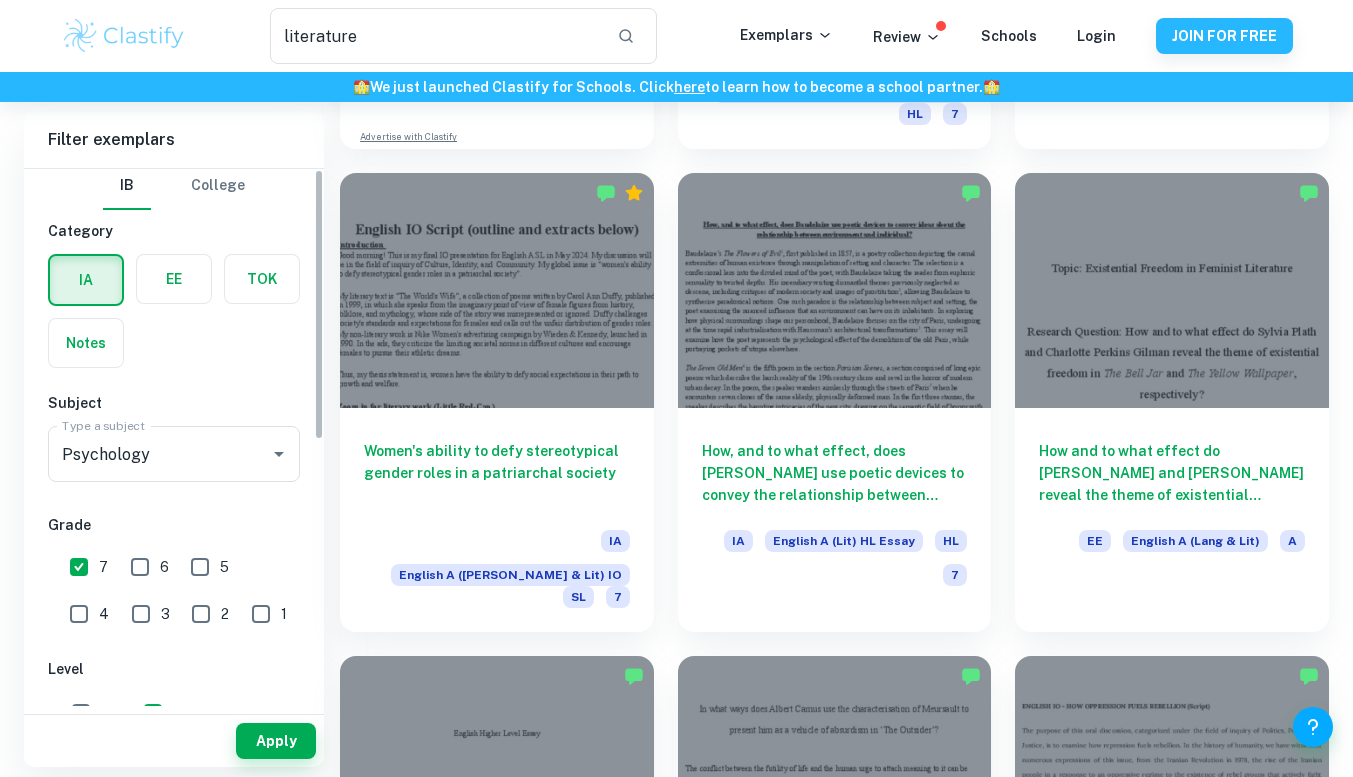 scroll, scrollTop: 0, scrollLeft: 0, axis: both 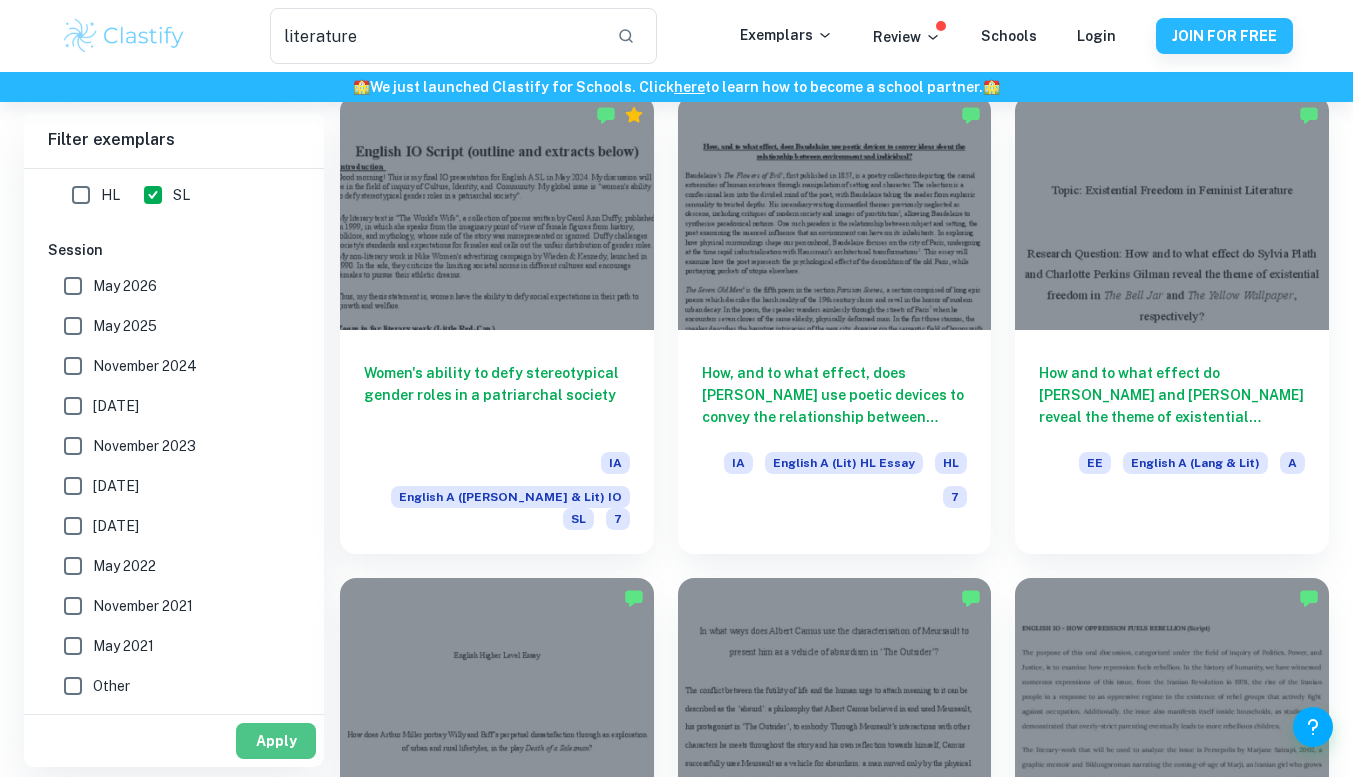 click on "Apply" at bounding box center [276, 741] 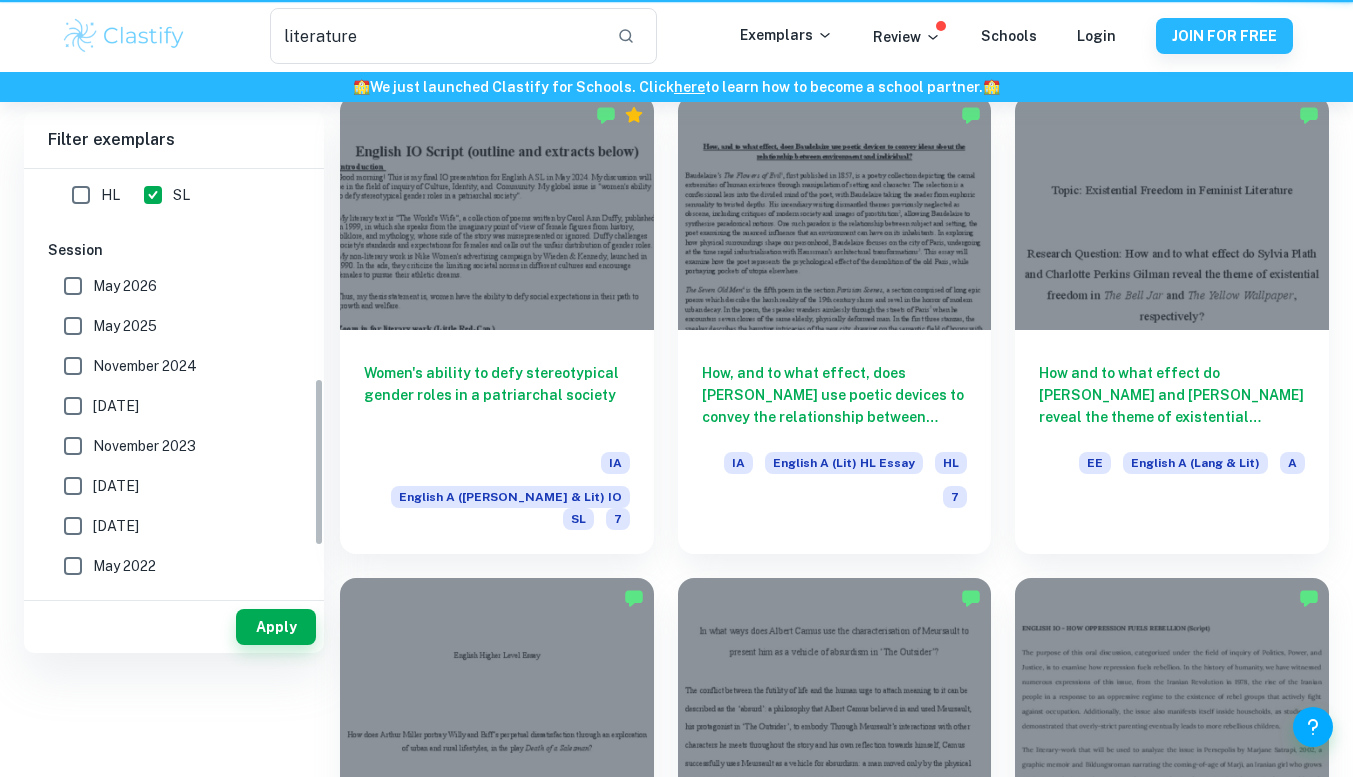 scroll, scrollTop: 0, scrollLeft: 0, axis: both 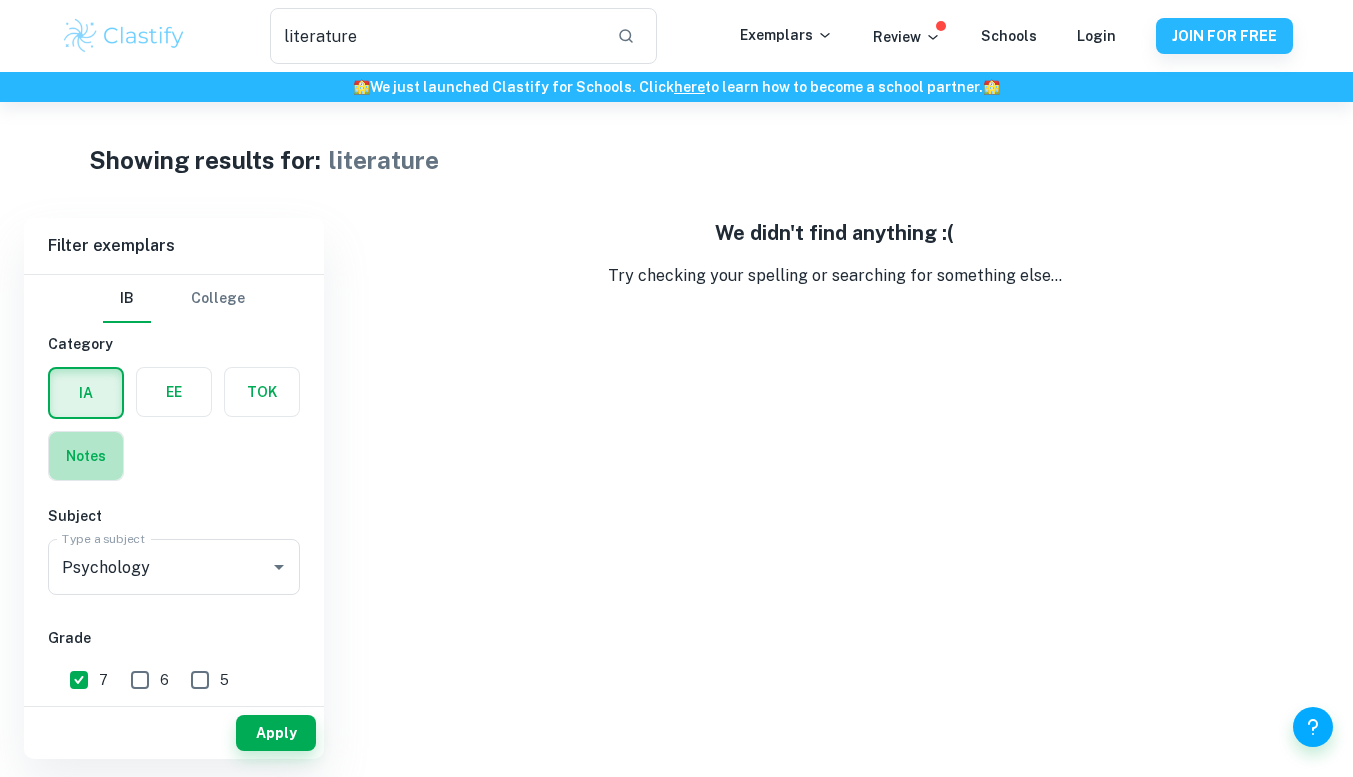 click at bounding box center (86, 456) 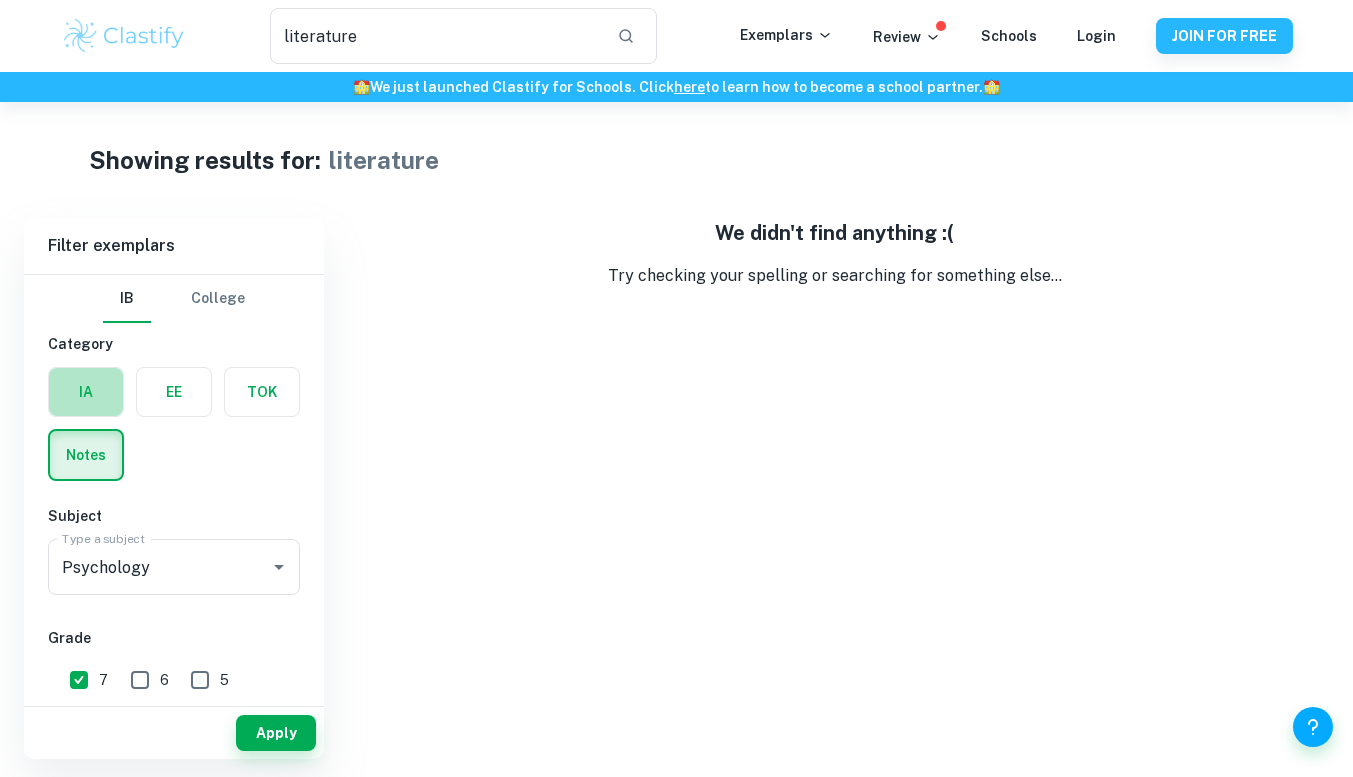click at bounding box center (86, 392) 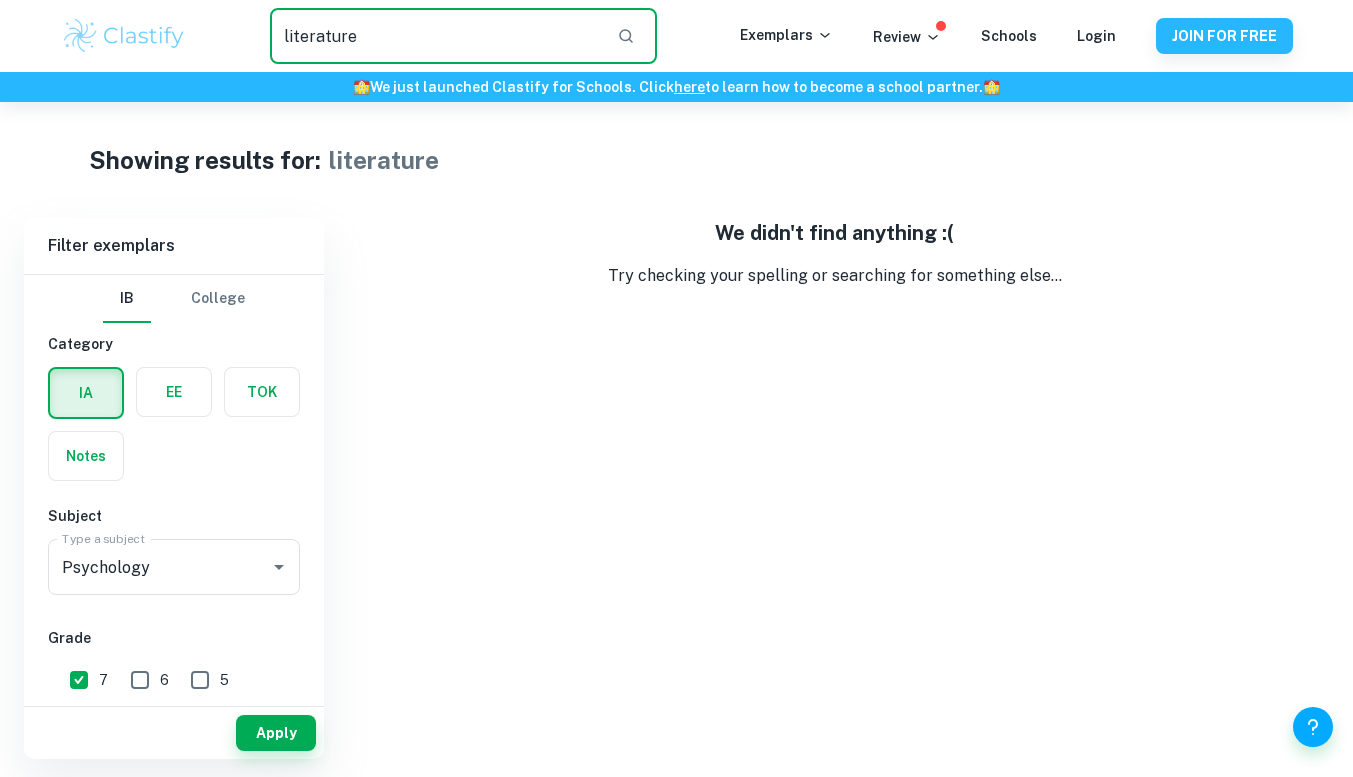 drag, startPoint x: 423, startPoint y: 41, endPoint x: 248, endPoint y: 28, distance: 175.4822 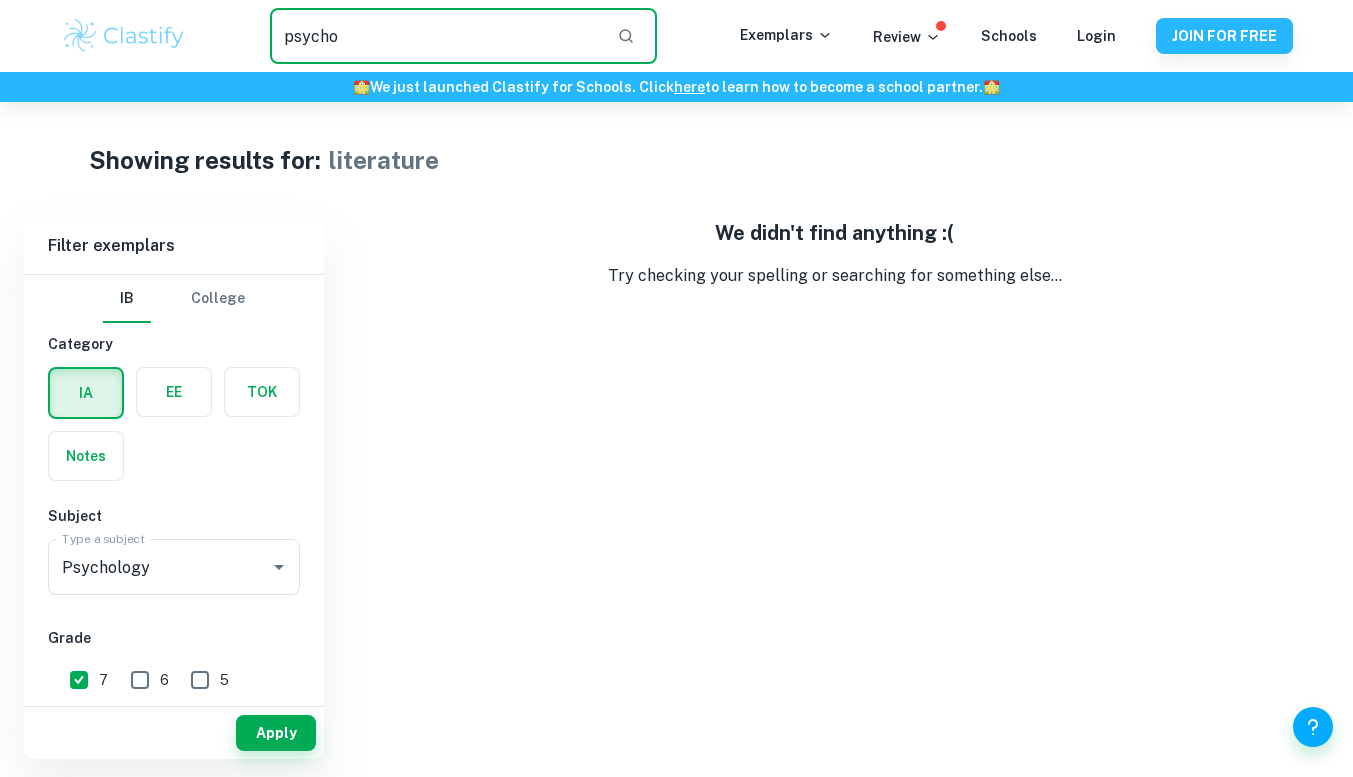 type on "psychol" 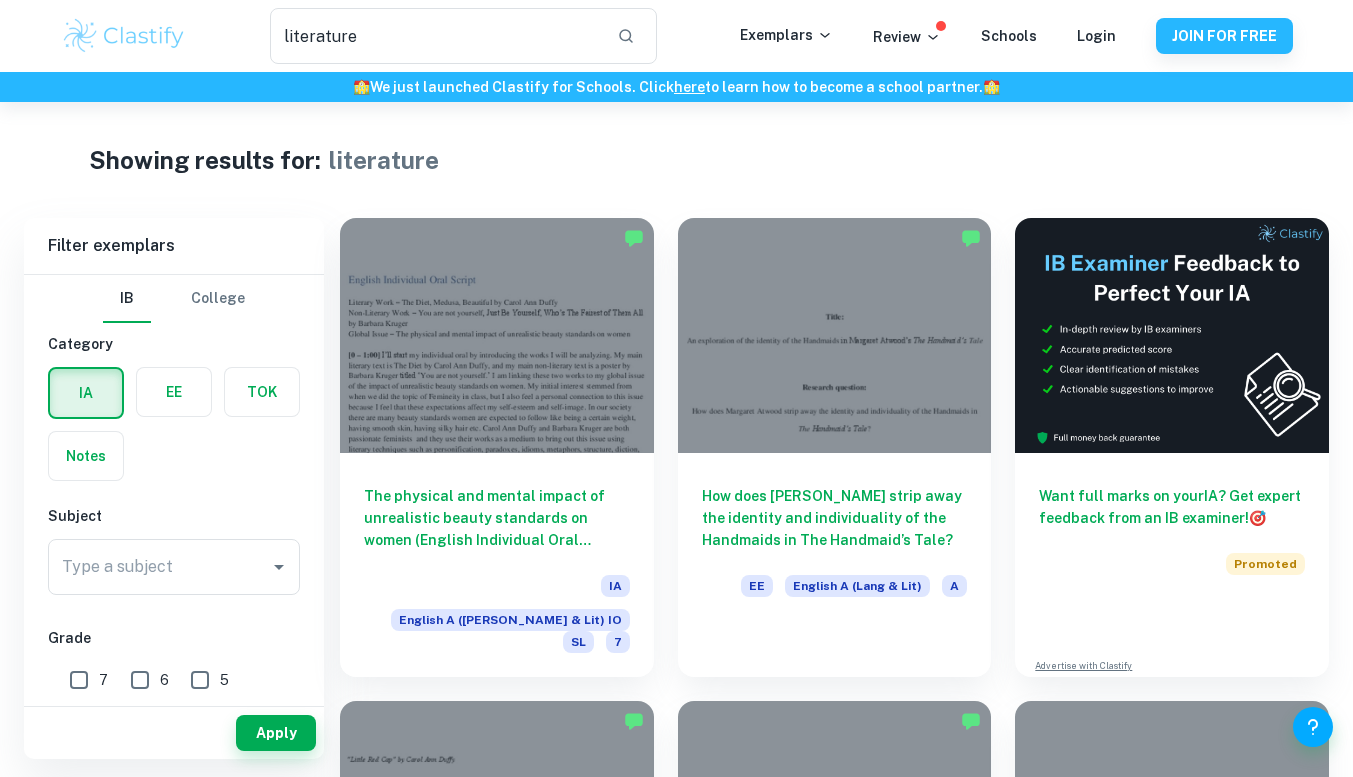 scroll, scrollTop: 0, scrollLeft: 0, axis: both 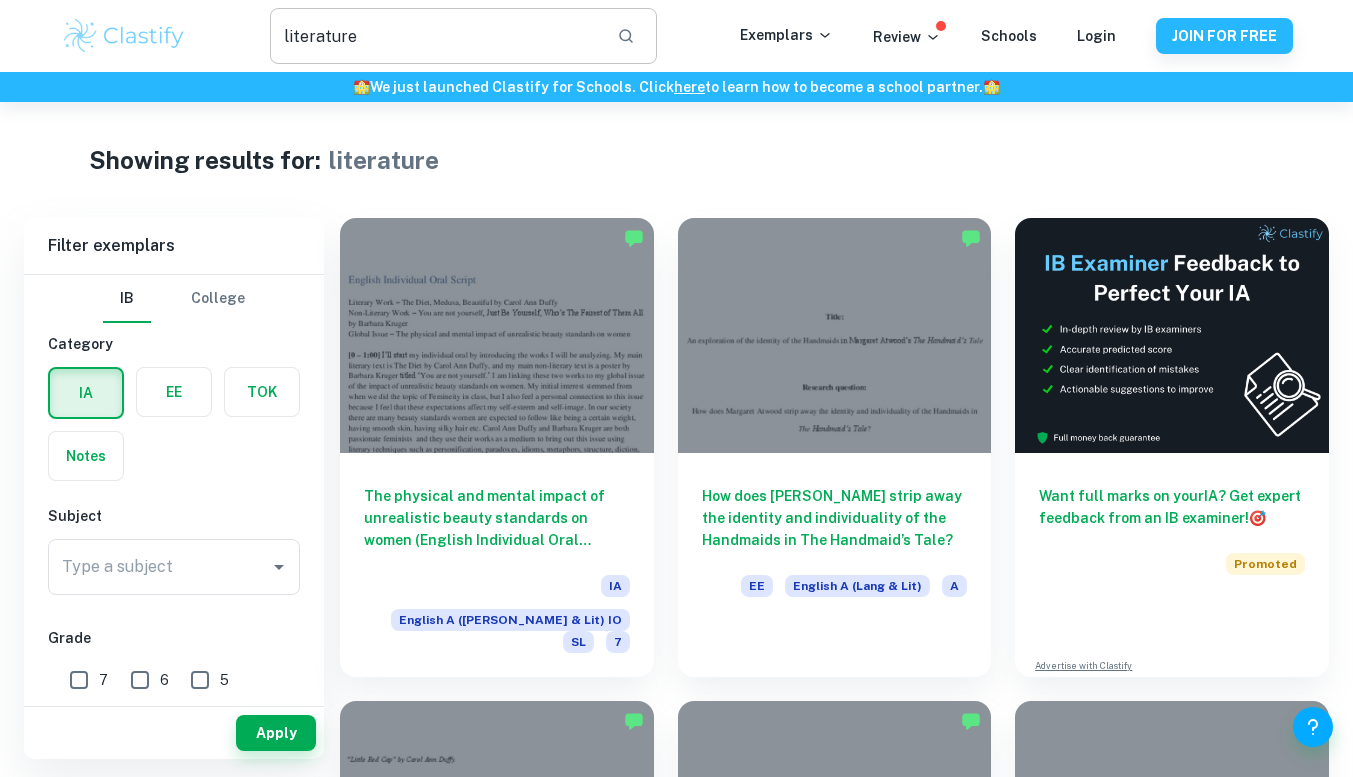 click on "literature" at bounding box center (435, 36) 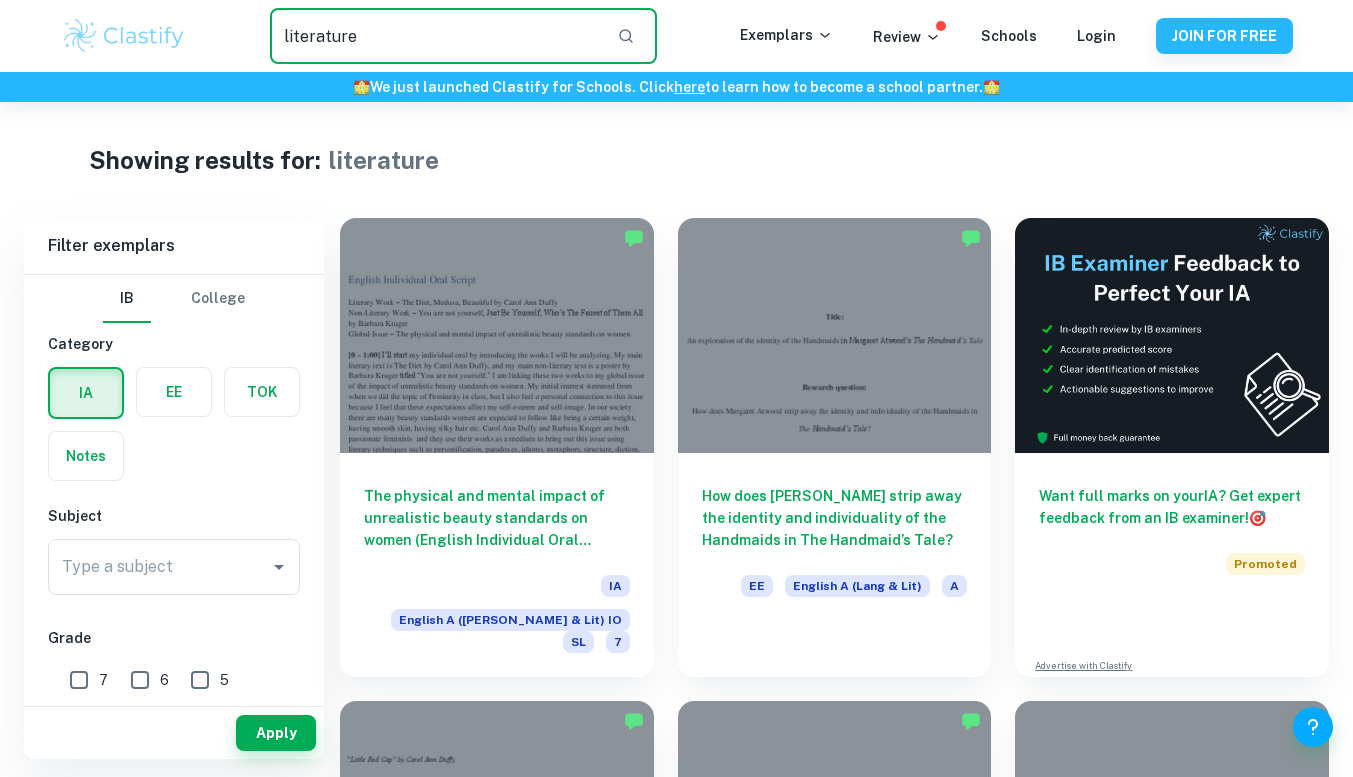 click on "literature" at bounding box center (435, 36) 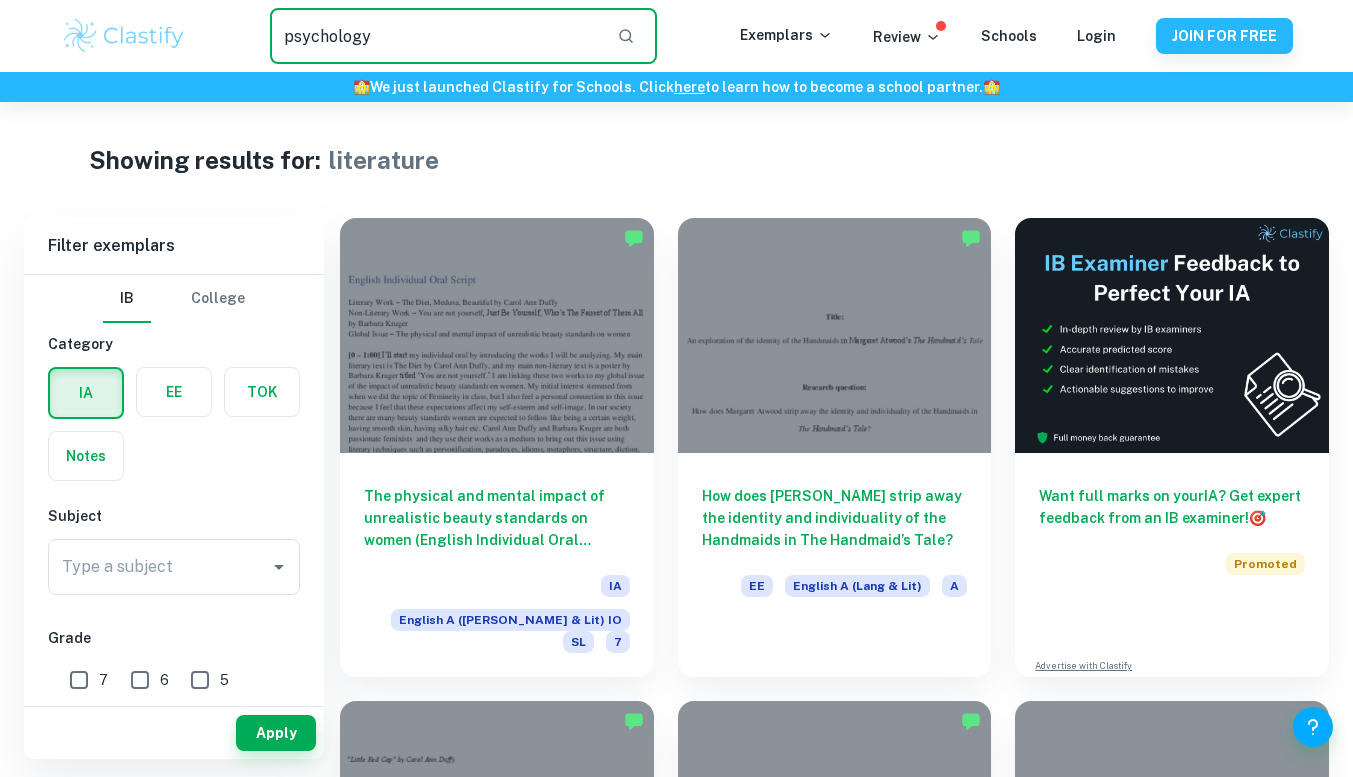 type on "psychology" 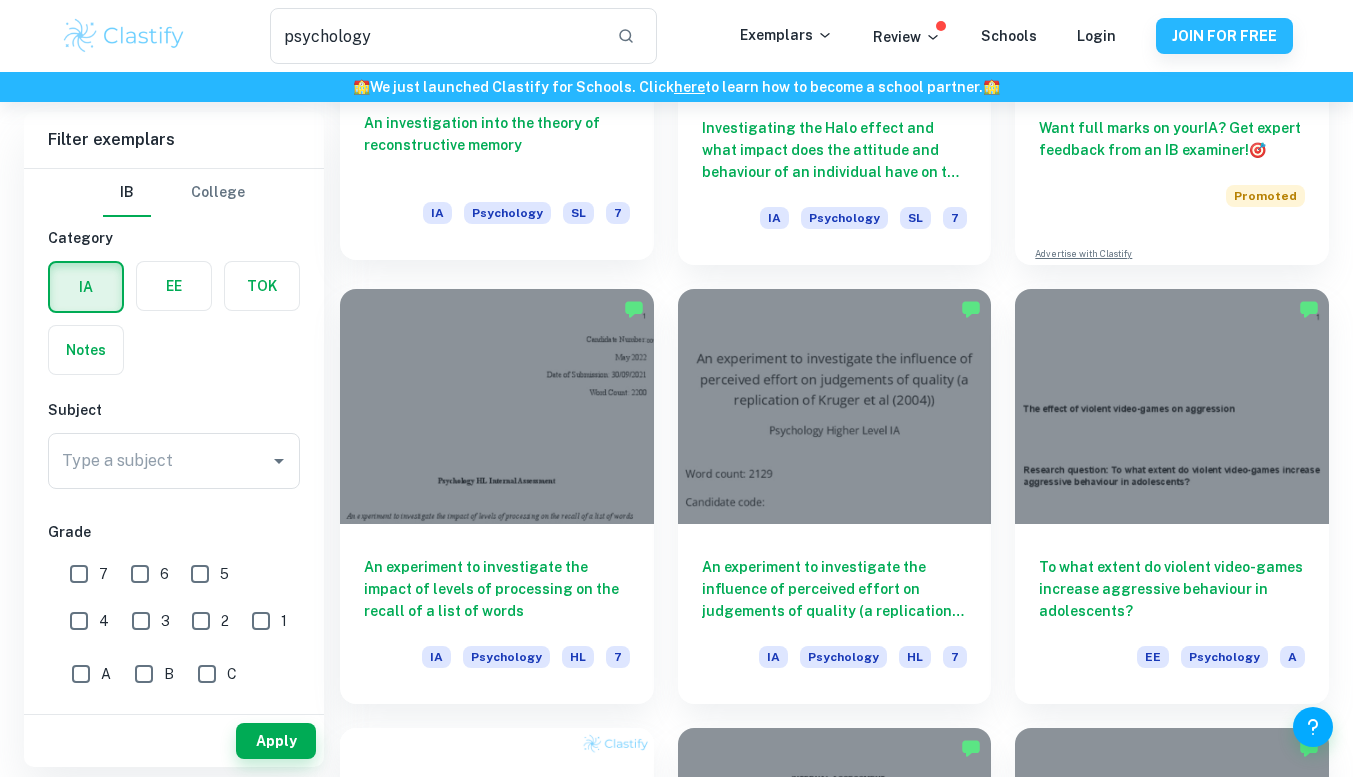 scroll, scrollTop: 369, scrollLeft: 0, axis: vertical 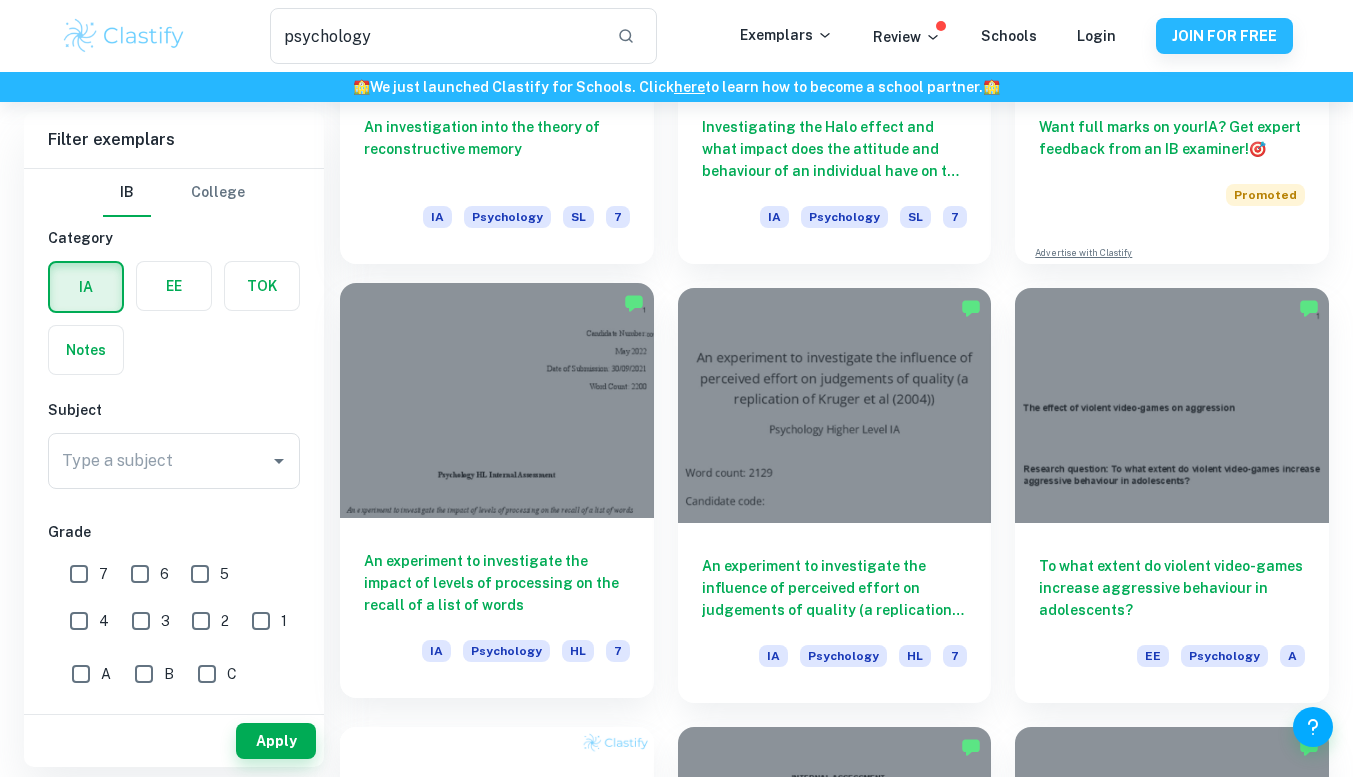 click at bounding box center (497, 400) 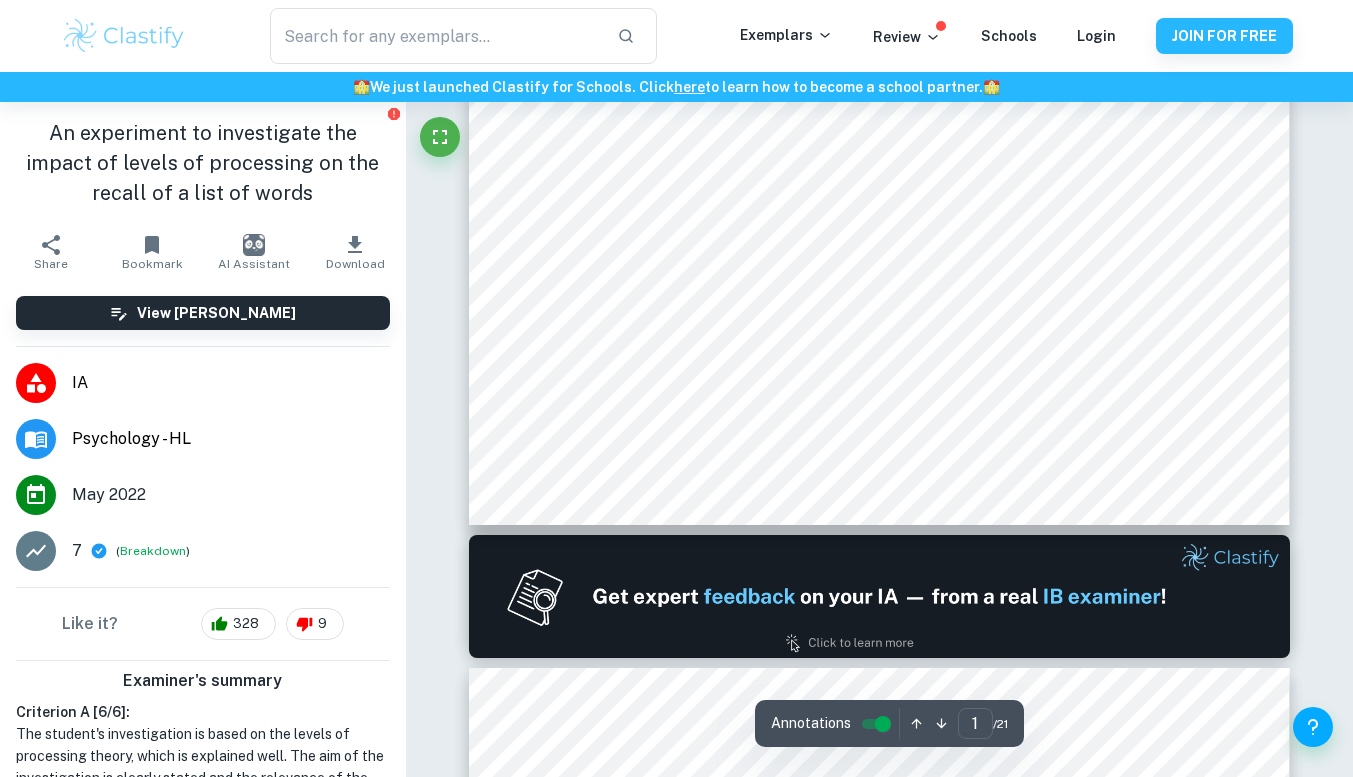 scroll, scrollTop: 662, scrollLeft: 0, axis: vertical 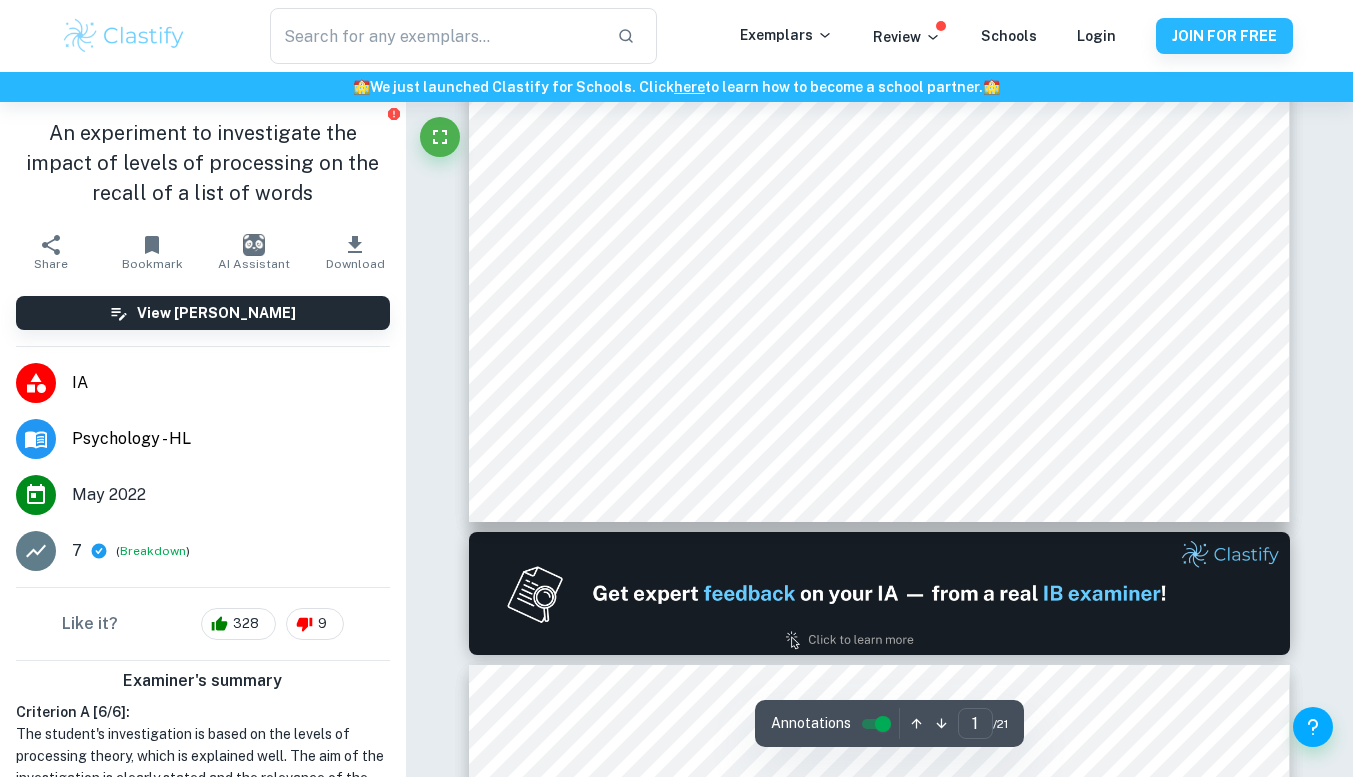 type on "psychology" 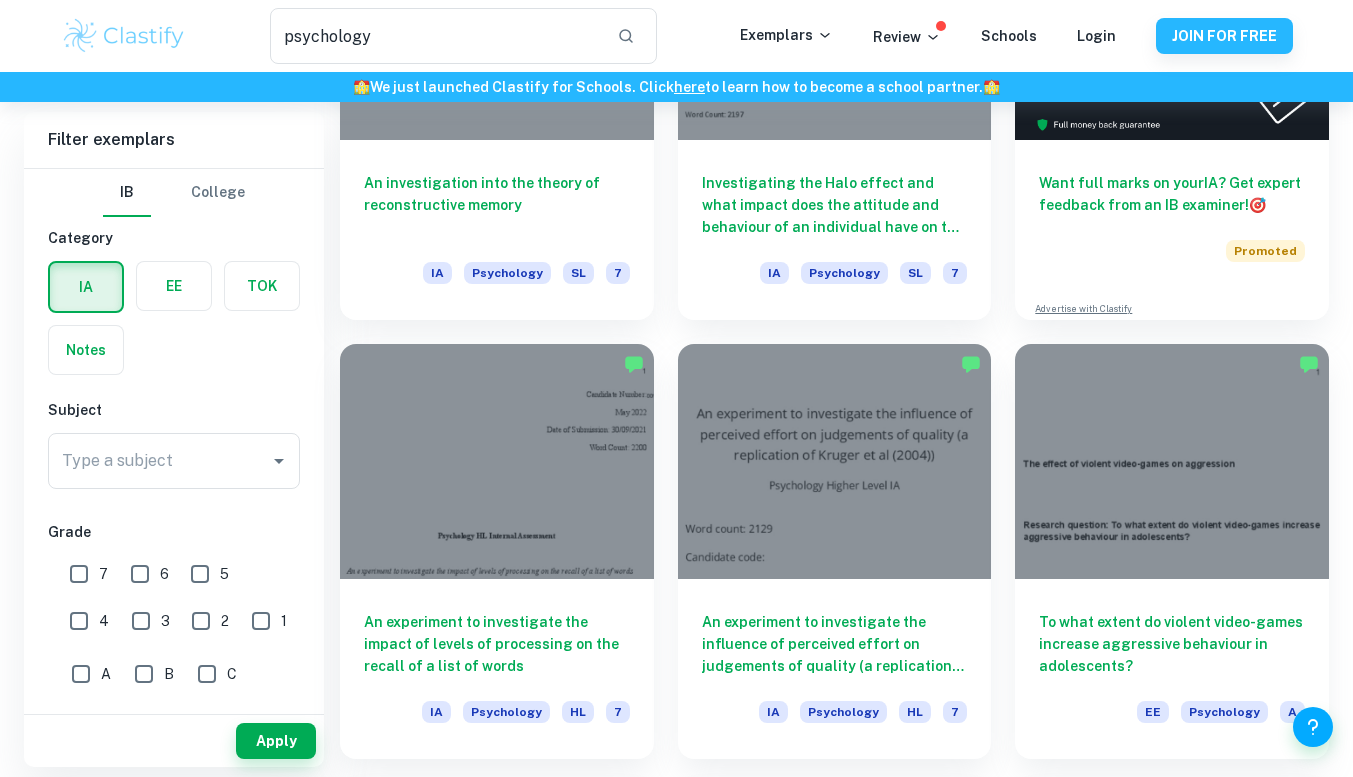 scroll, scrollTop: 325, scrollLeft: 0, axis: vertical 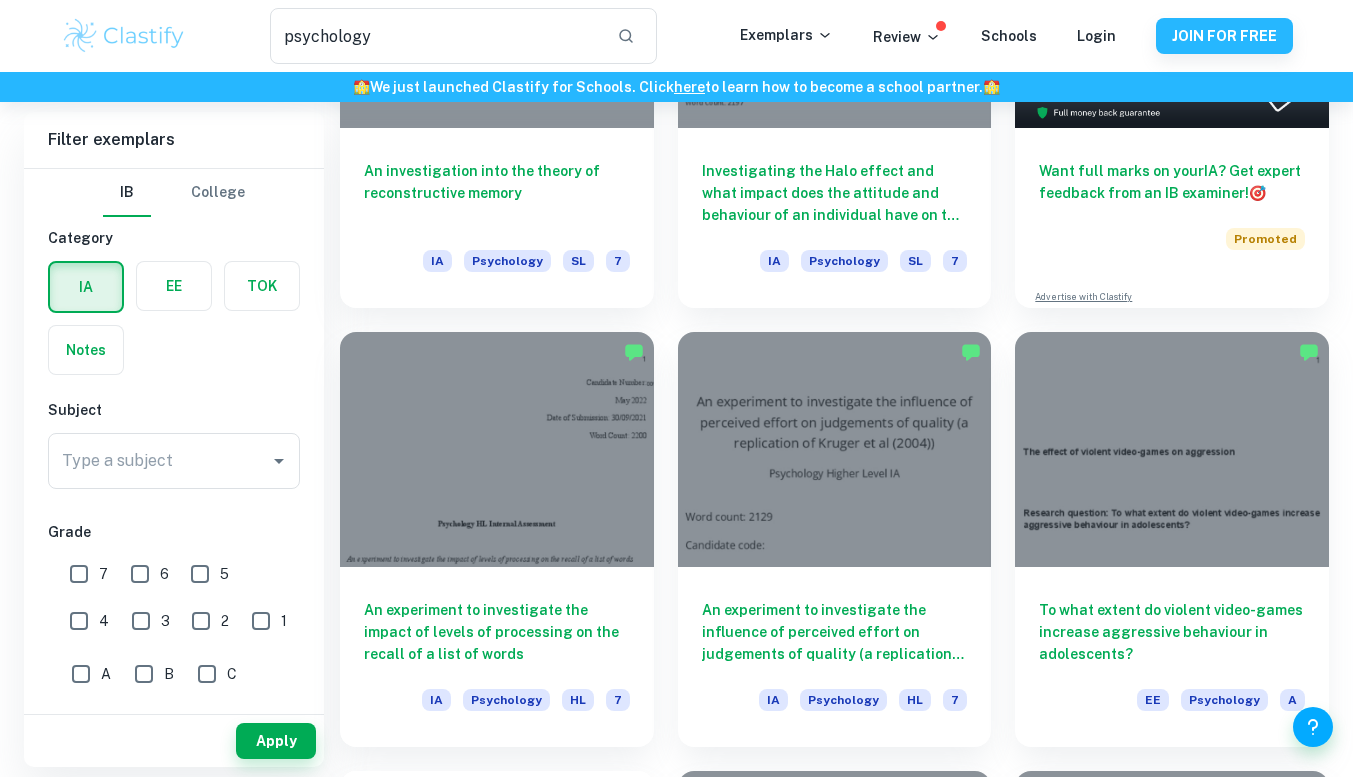 click at bounding box center [497, 449] 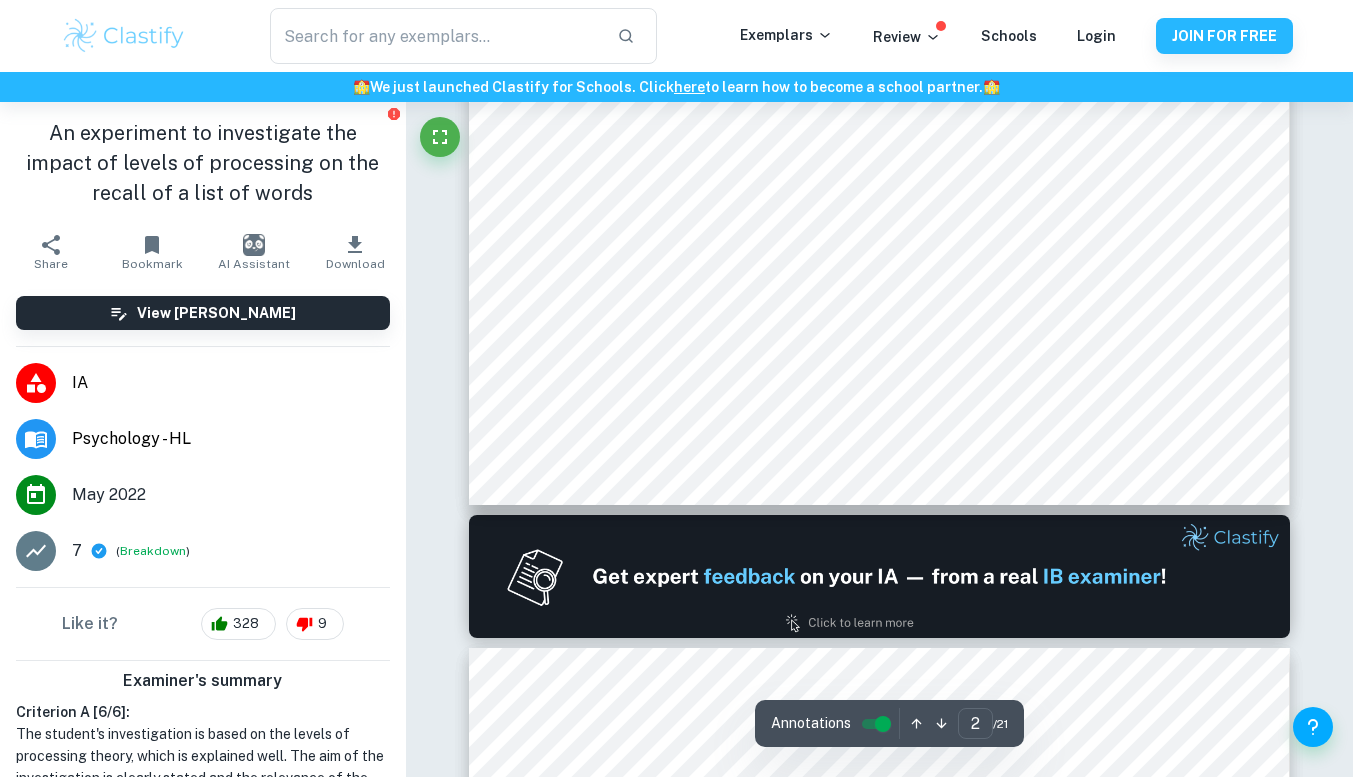 scroll, scrollTop: 1359, scrollLeft: 0, axis: vertical 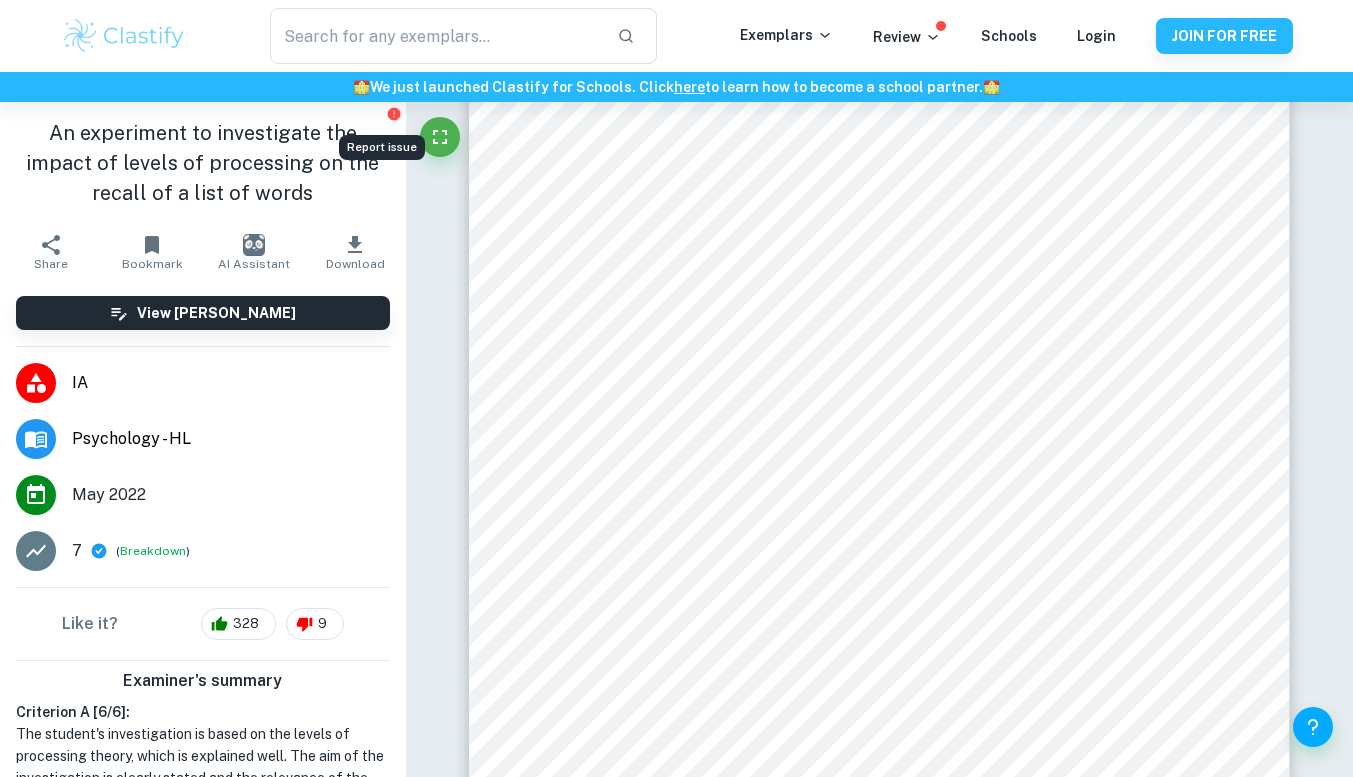 click 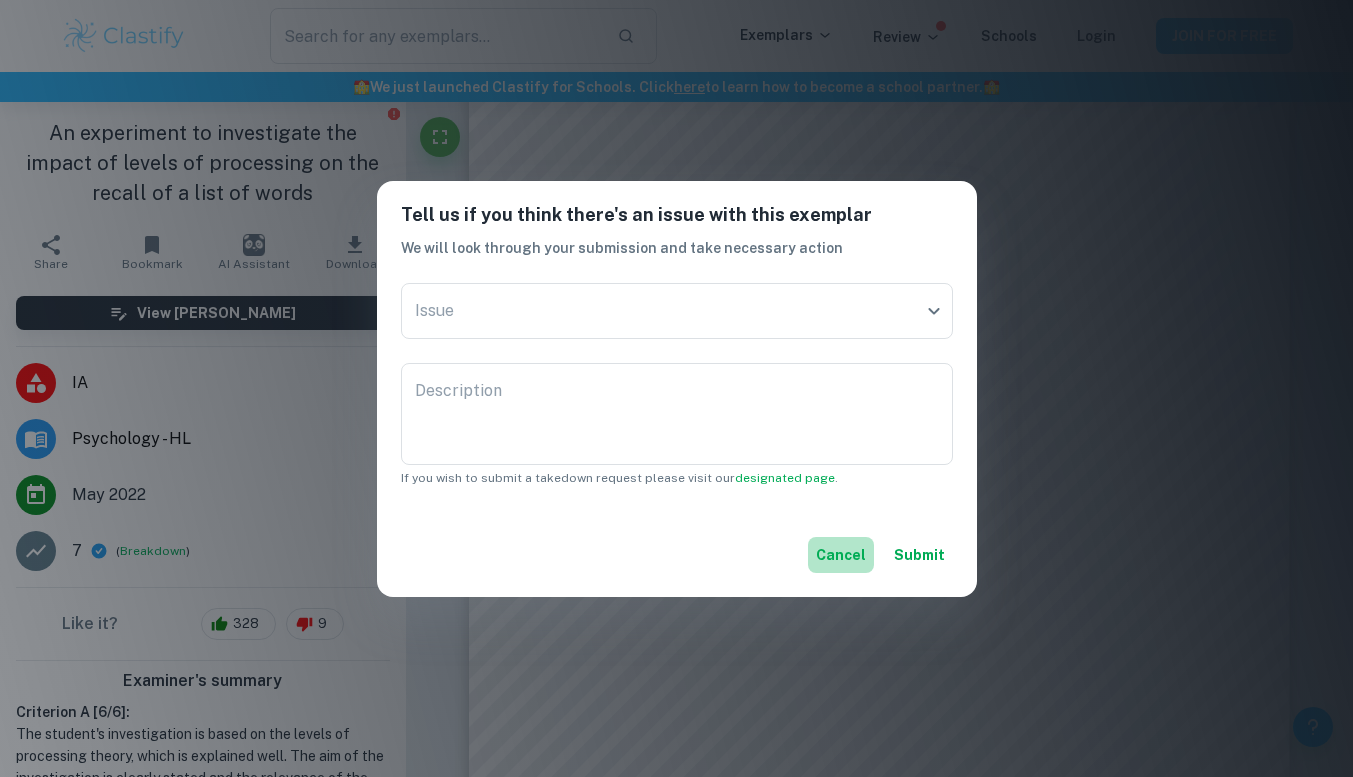 click on "Cancel" at bounding box center (841, 555) 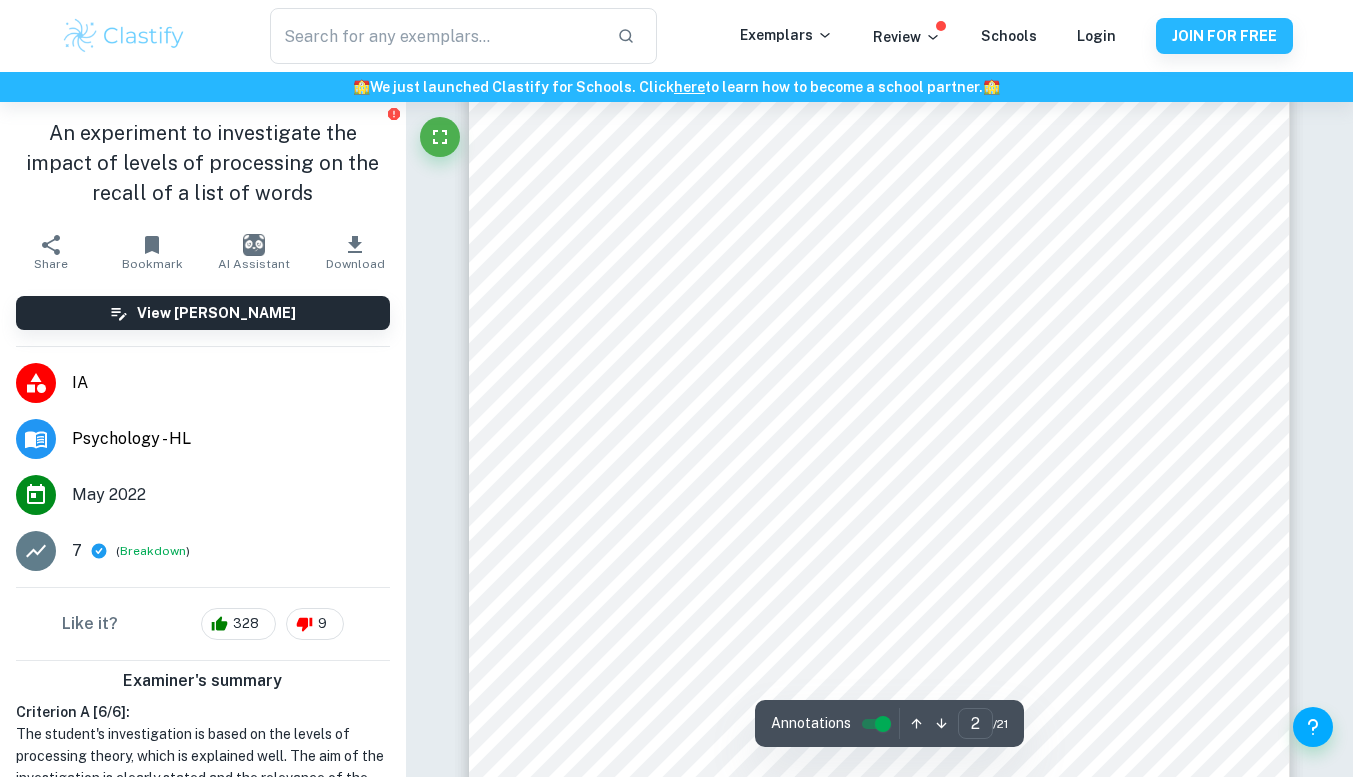 scroll, scrollTop: 1421, scrollLeft: 0, axis: vertical 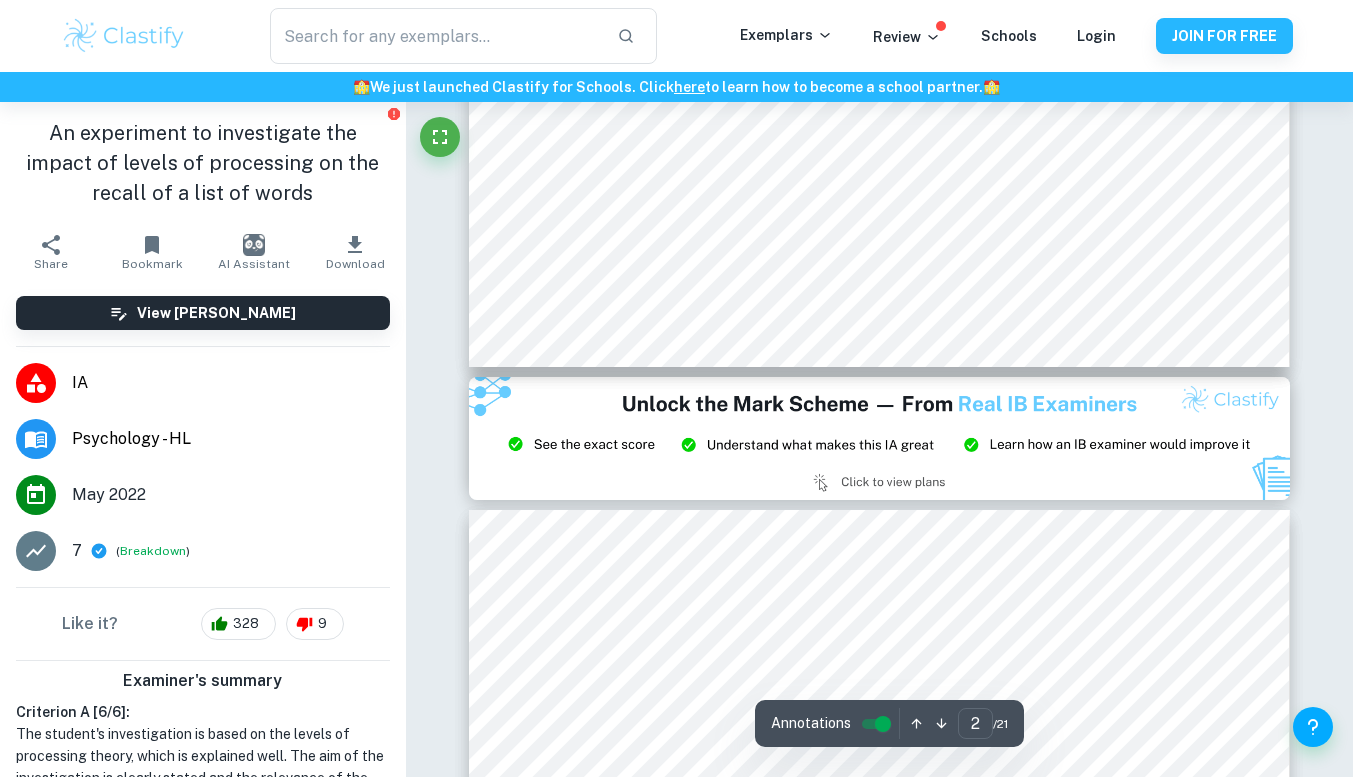 type on "3" 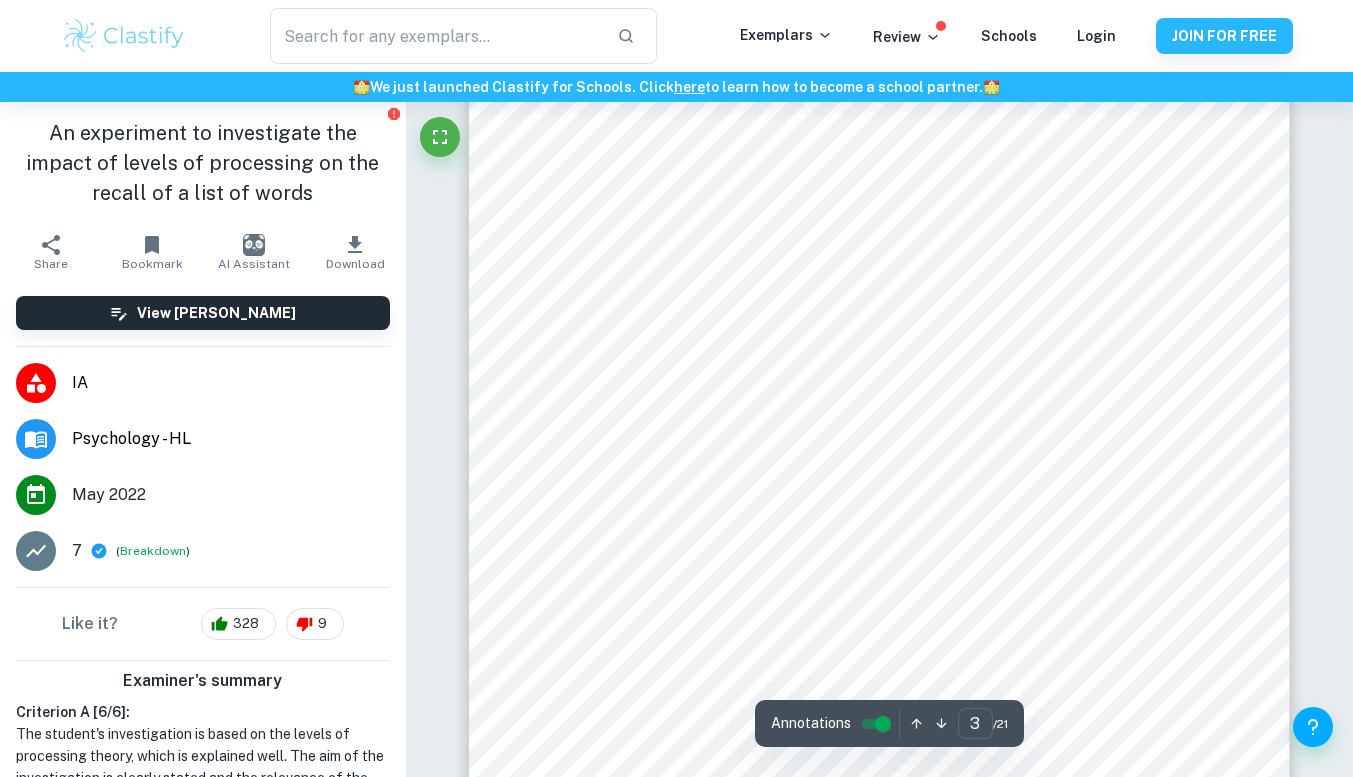 scroll, scrollTop: 2792, scrollLeft: 0, axis: vertical 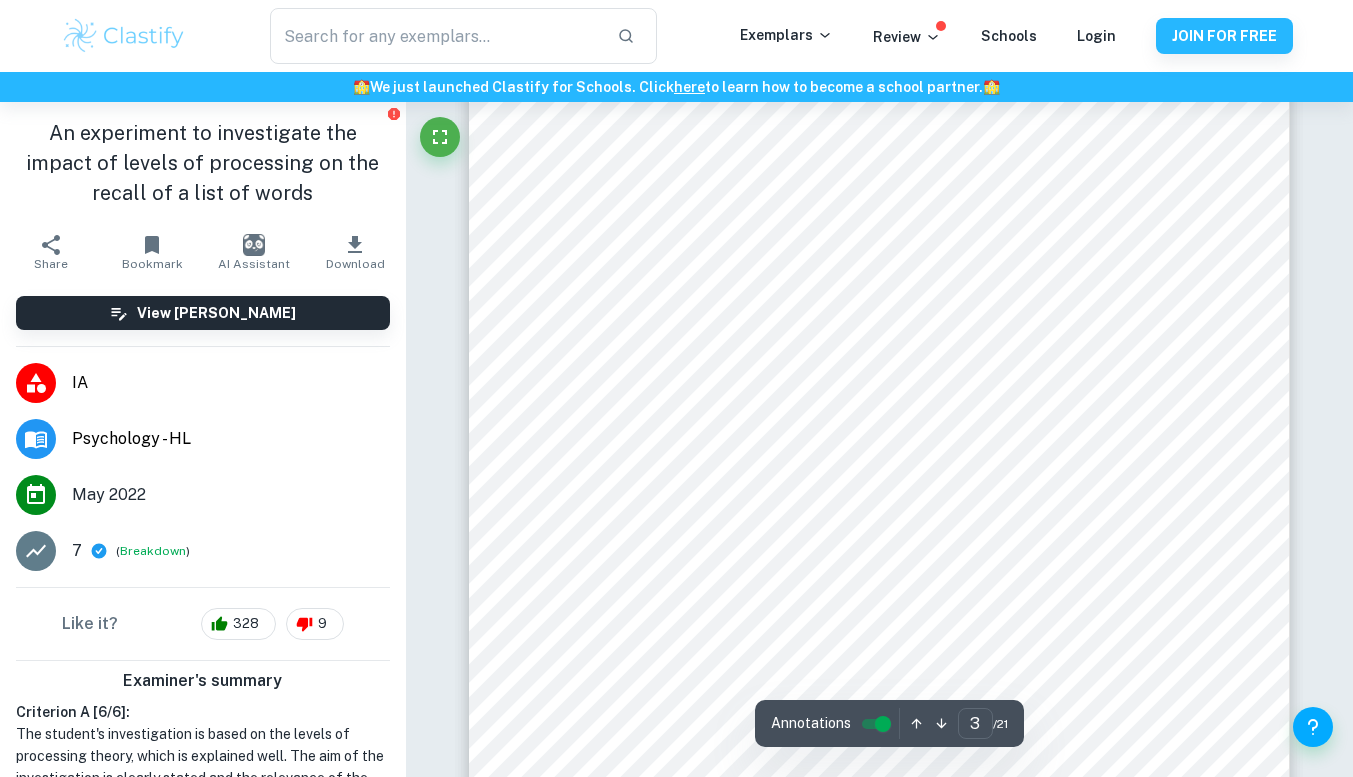 click 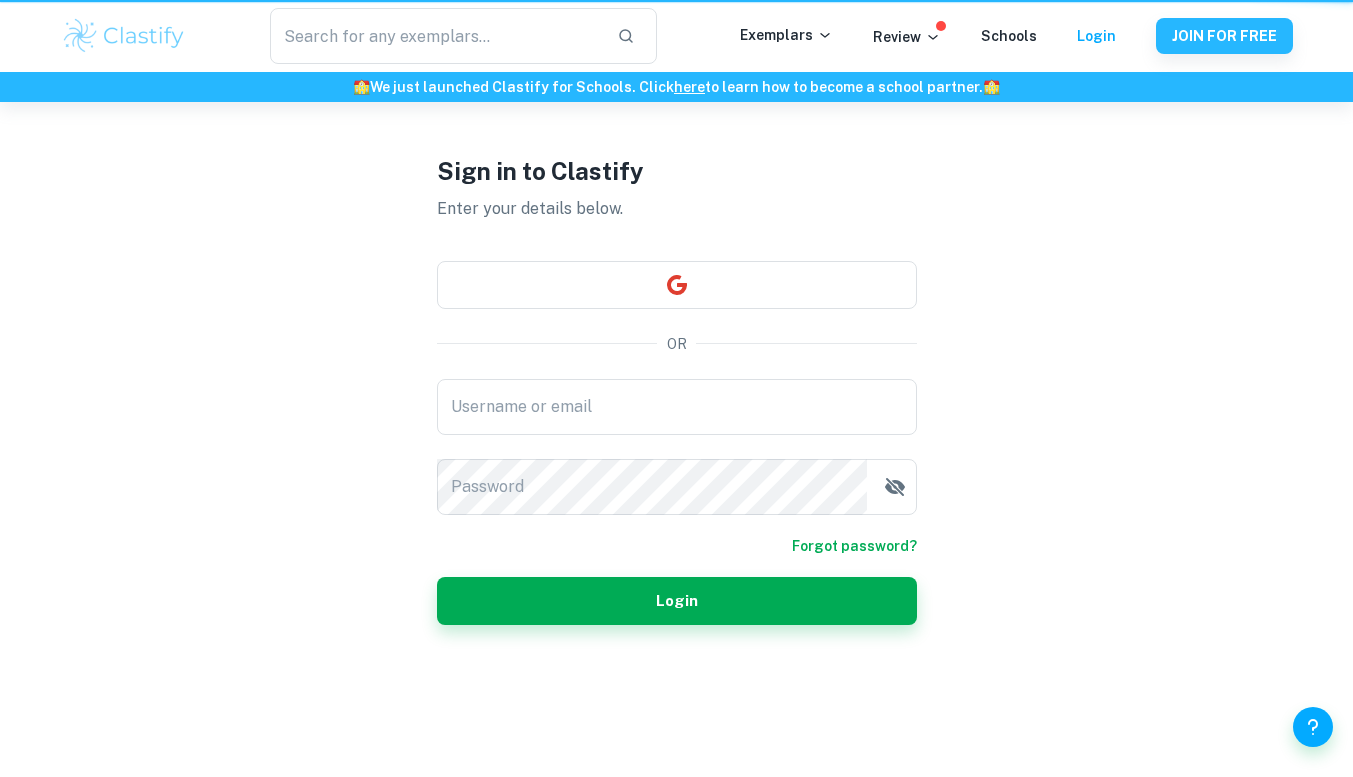 scroll, scrollTop: 0, scrollLeft: 0, axis: both 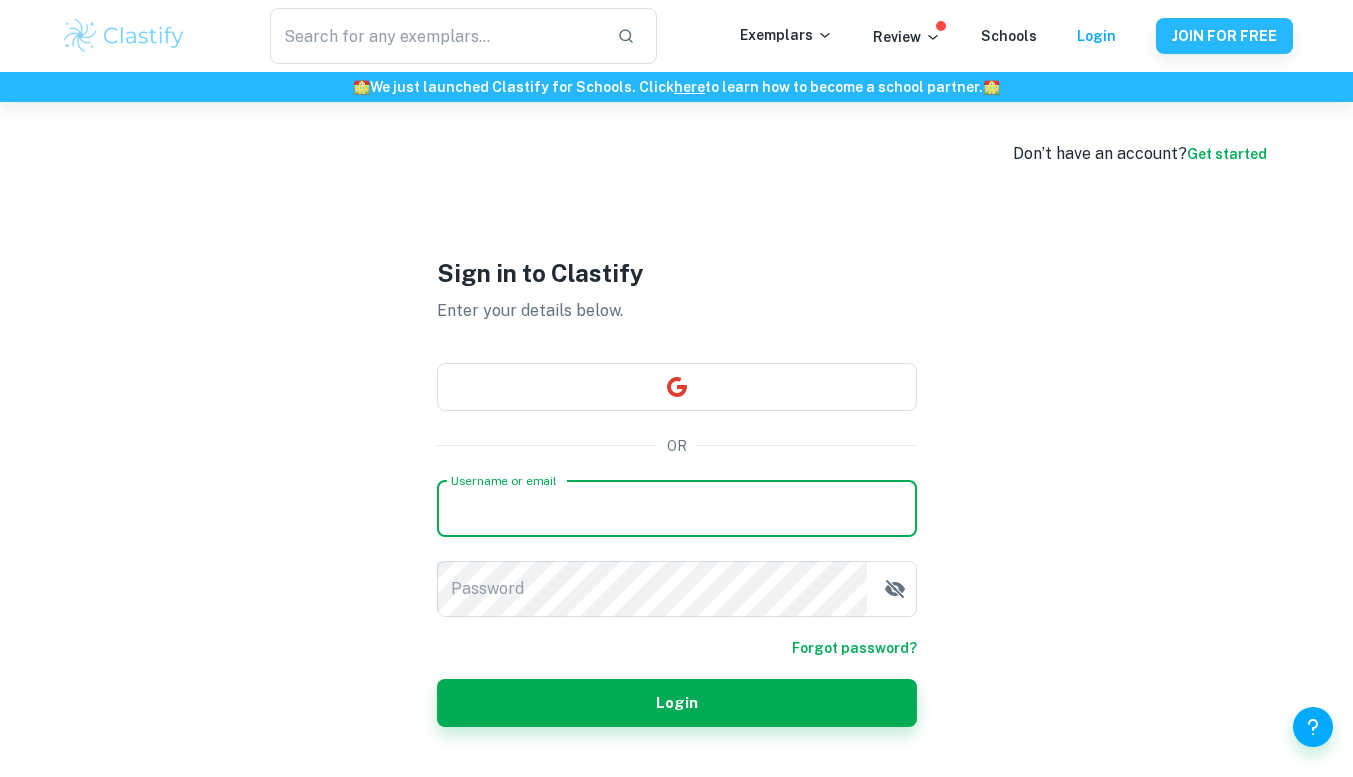 click on "Username or email" at bounding box center (677, 509) 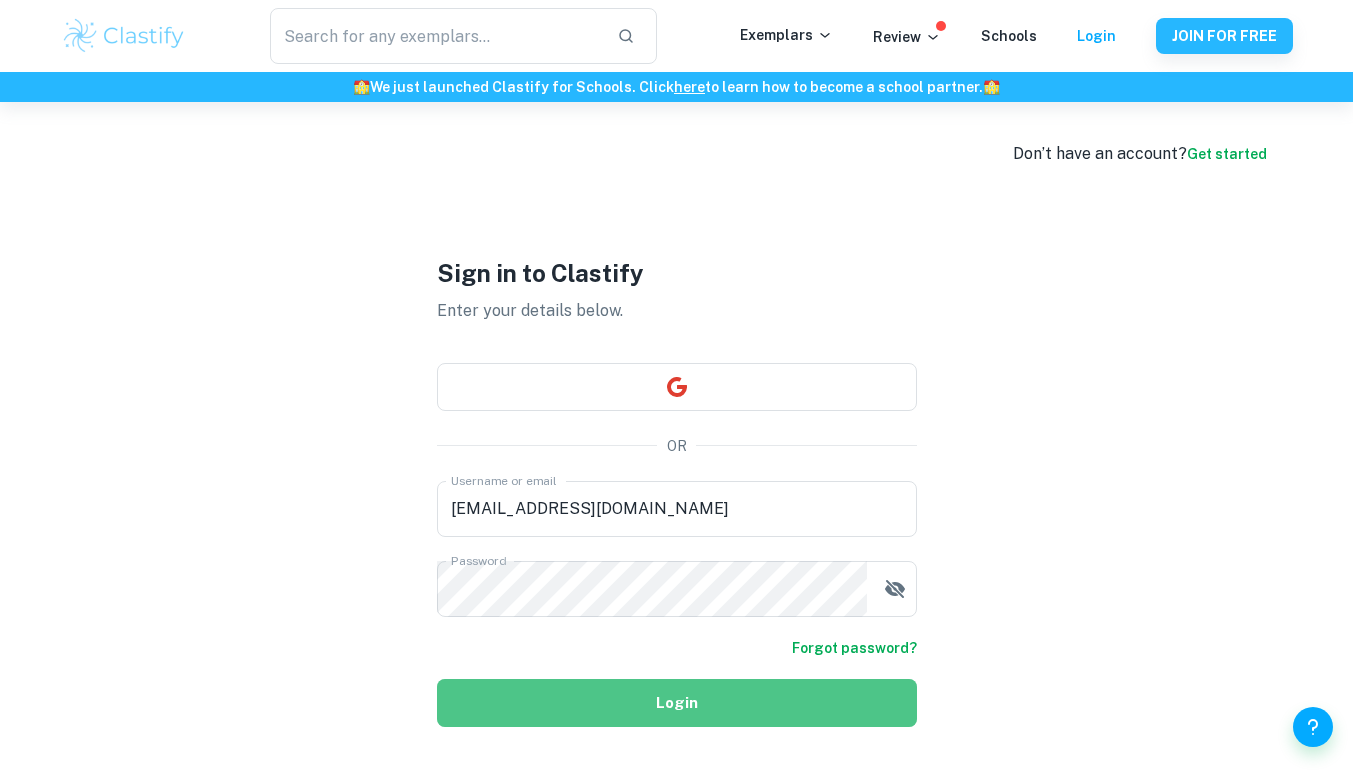 click on "Login" at bounding box center (677, 703) 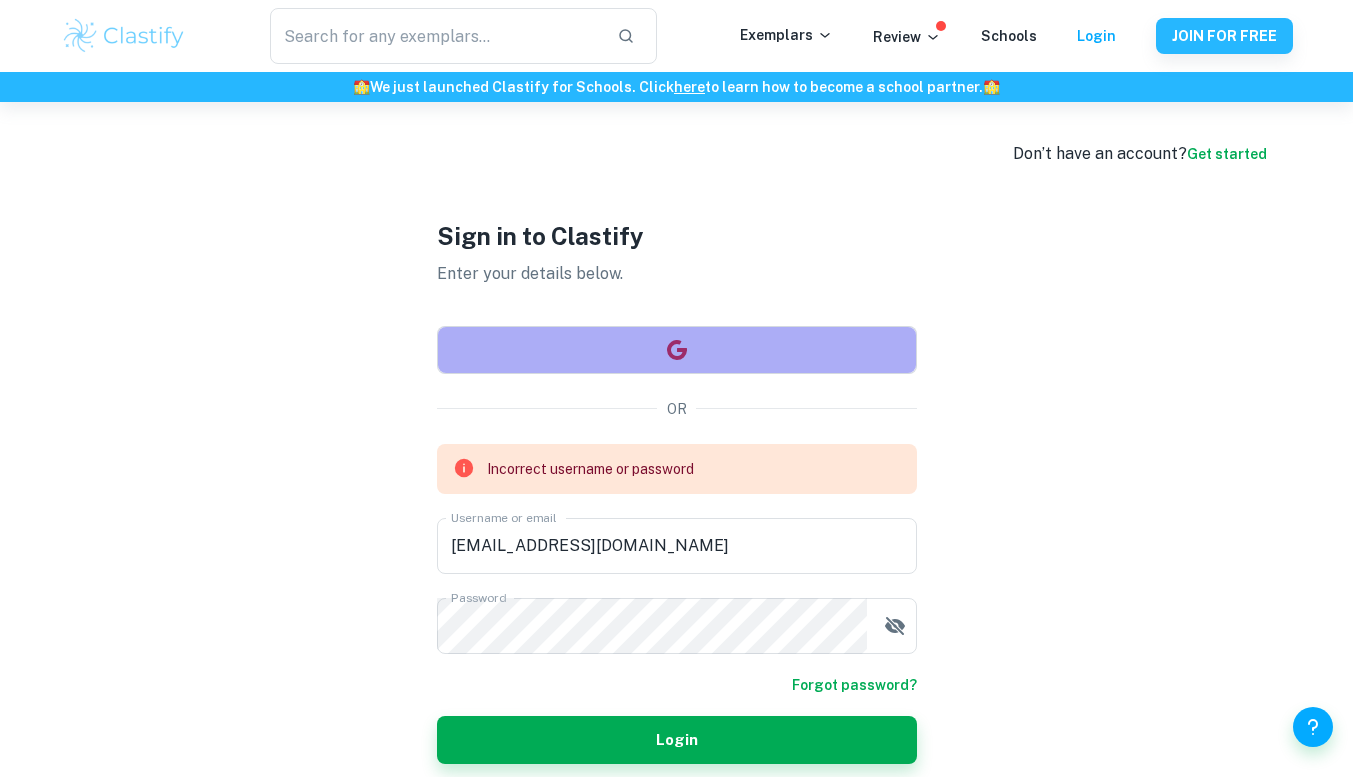 click 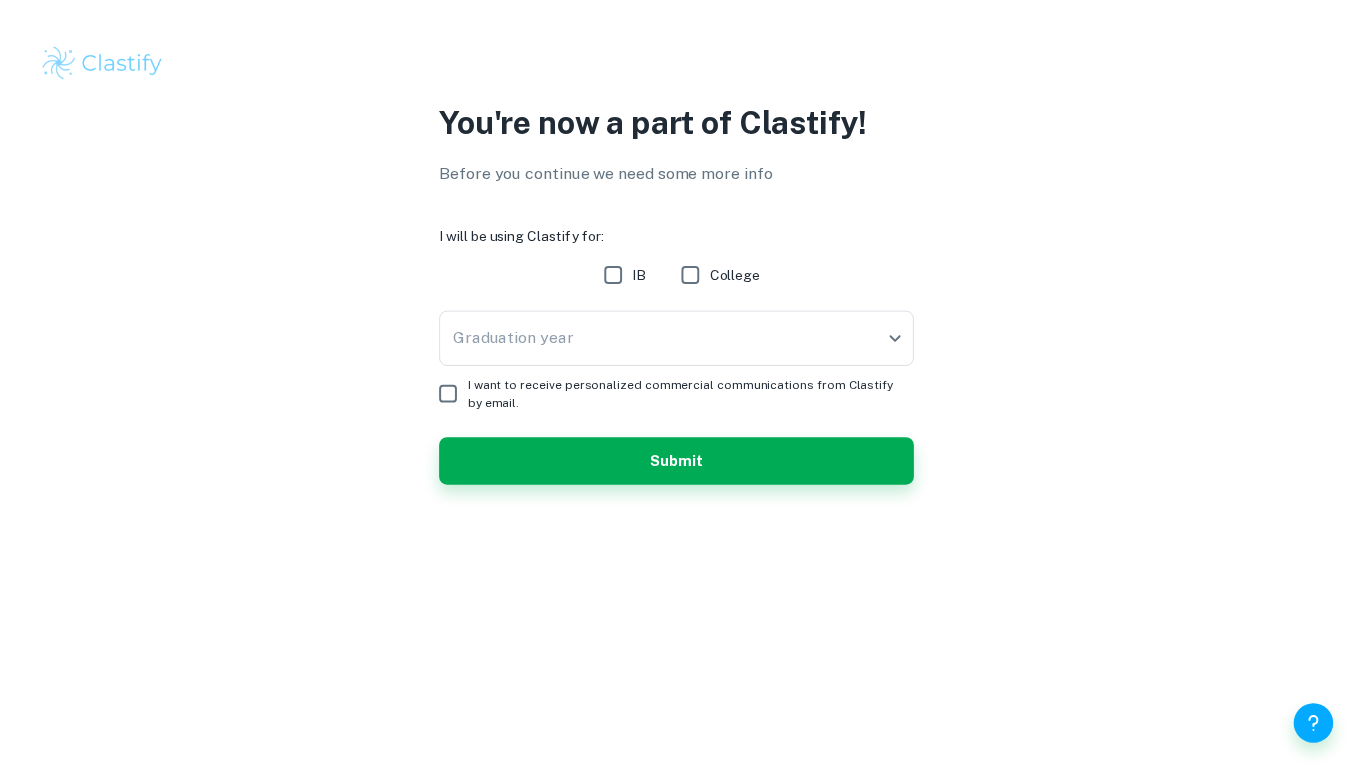 scroll, scrollTop: 0, scrollLeft: 0, axis: both 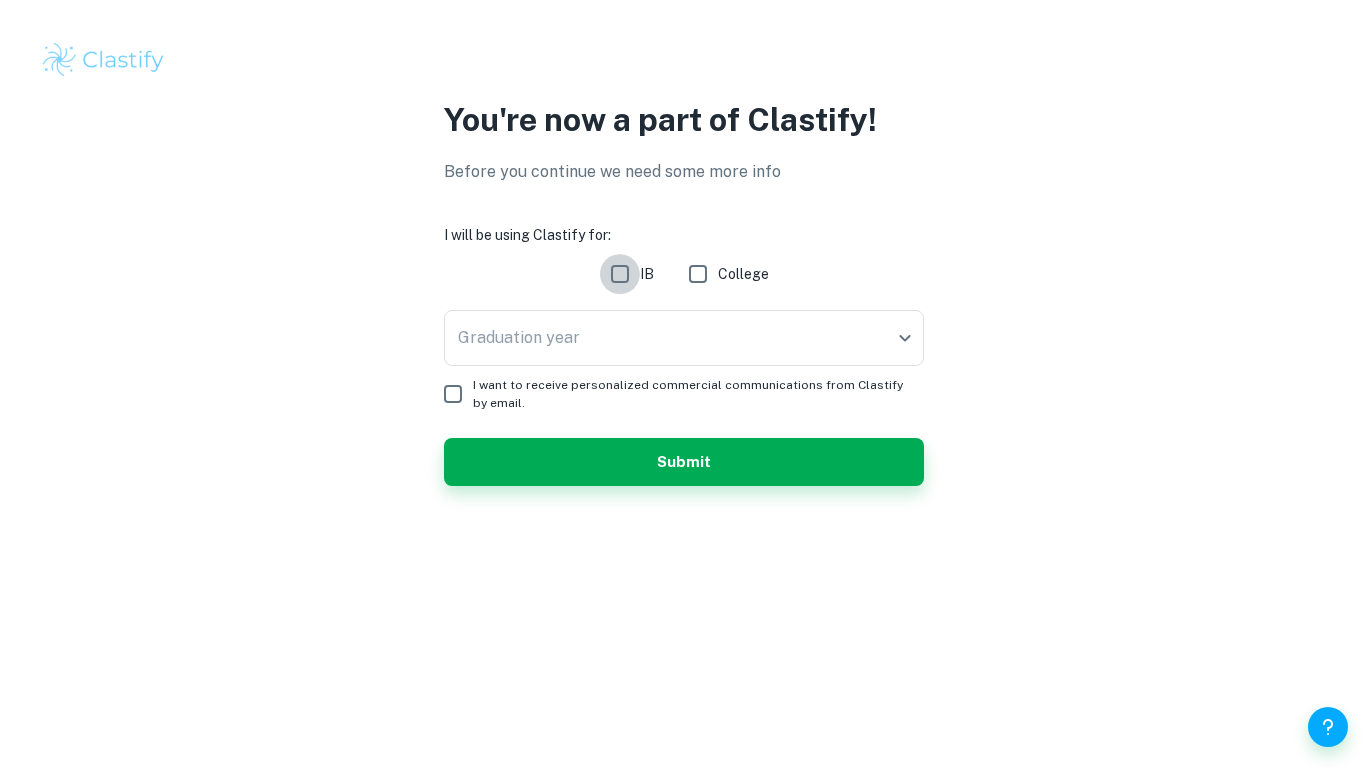 click on "IB" at bounding box center [620, 274] 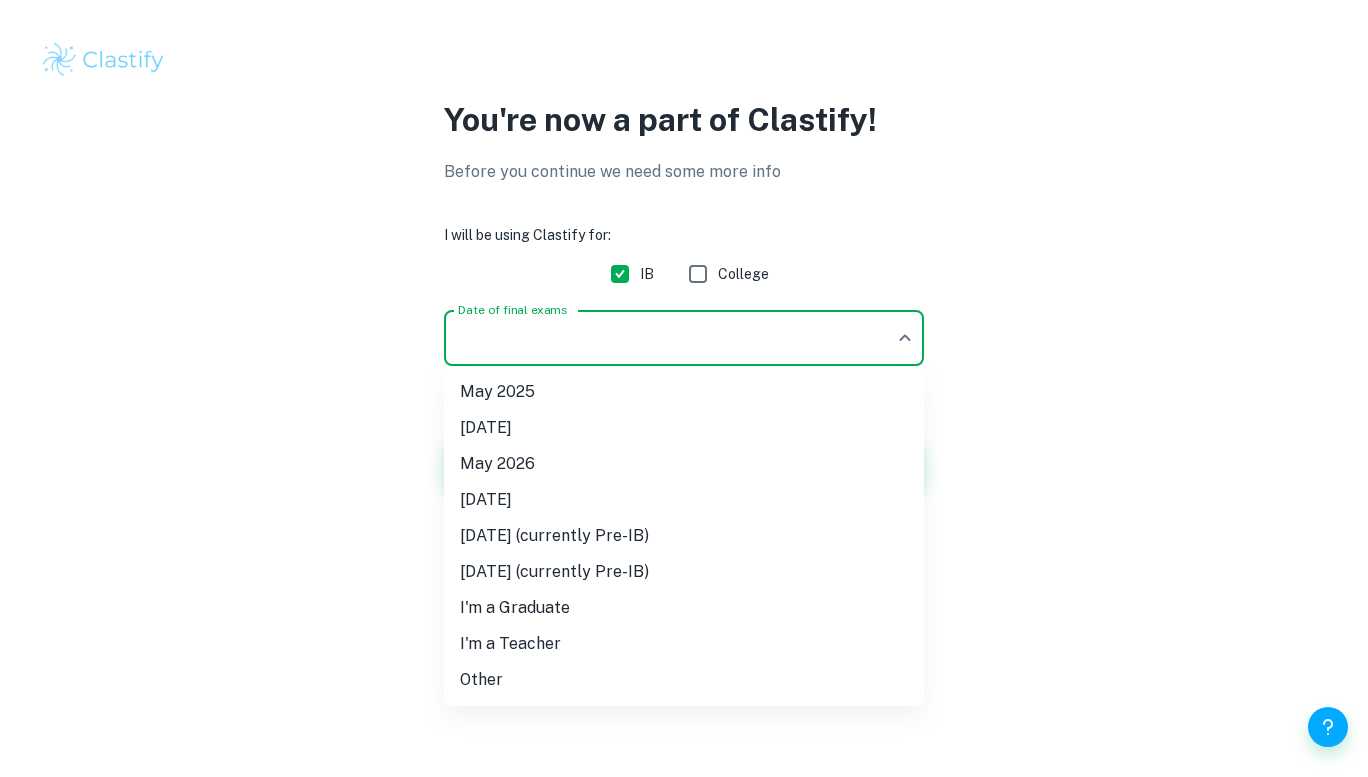 click on "We value your privacy We use cookies to enhance your browsing experience, serve personalised ads or content, and analyse our traffic. By clicking "Accept All", you consent to our use of cookies.   Cookie Policy Customise   Reject All   Accept All   Customise Consent Preferences   We use cookies to help you navigate efficiently and perform certain functions. You will find detailed information about all cookies under each consent category below. The cookies that are categorised as "Necessary" are stored on your browser as they are essential for enabling the basic functionalities of the site. ...  Show more For more information on how Google's third-party cookies operate and handle your data, see:   Google Privacy Policy Necessary Always Active Necessary cookies are required to enable the basic features of this site, such as providing secure log-in or adjusting your consent preferences. These cookies do not store any personally identifiable data. Functional Analytics Performance Advertisement Uncategorised" at bounding box center [684, 388] 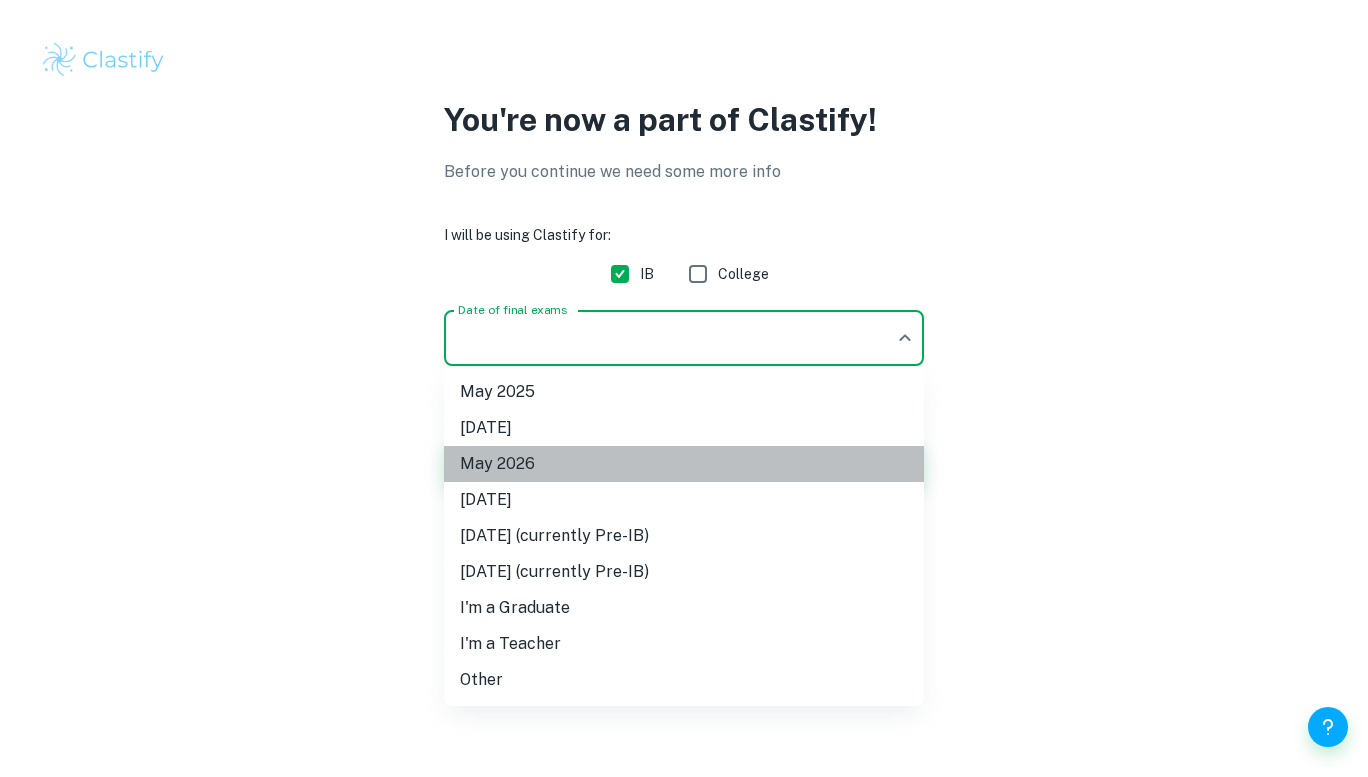 click on "May 2026" at bounding box center [684, 464] 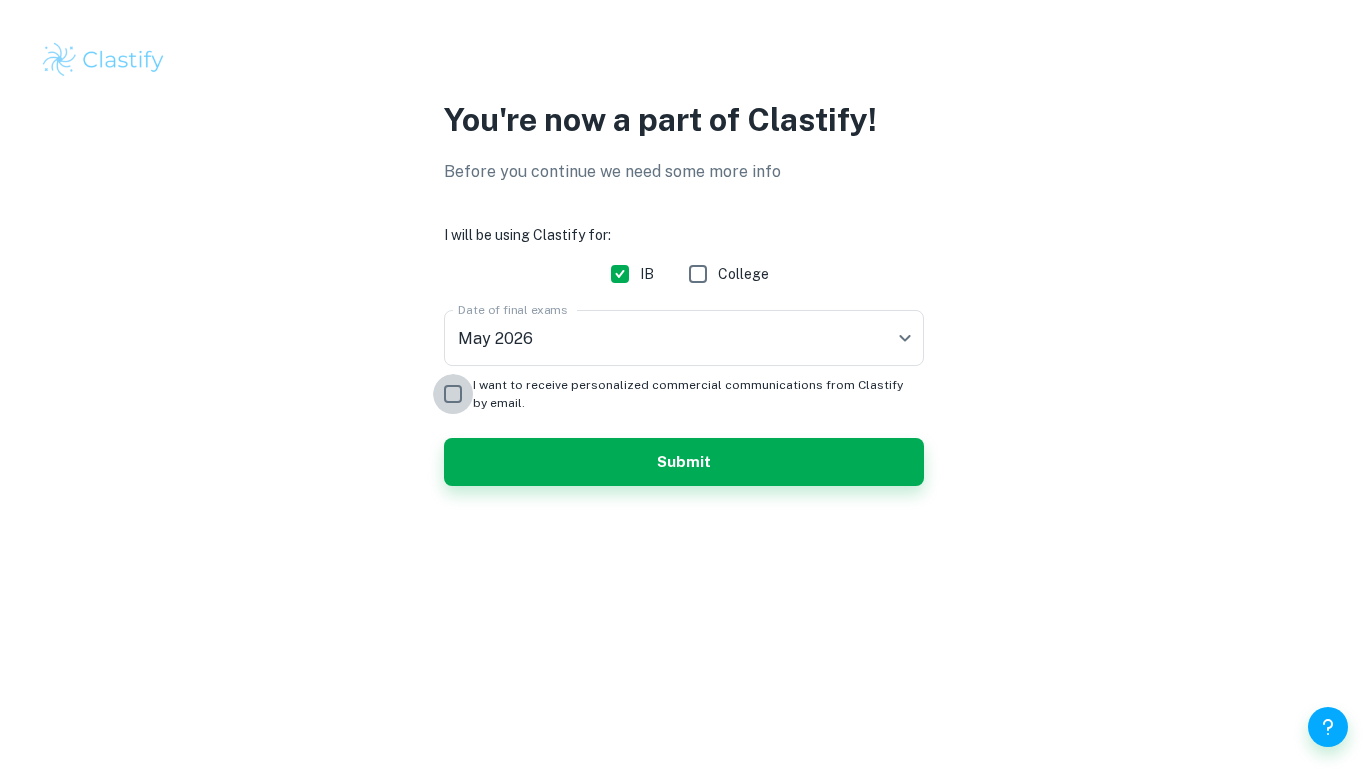 click on "I want to receive personalized commercial communications from Clastify by email." at bounding box center [453, 394] 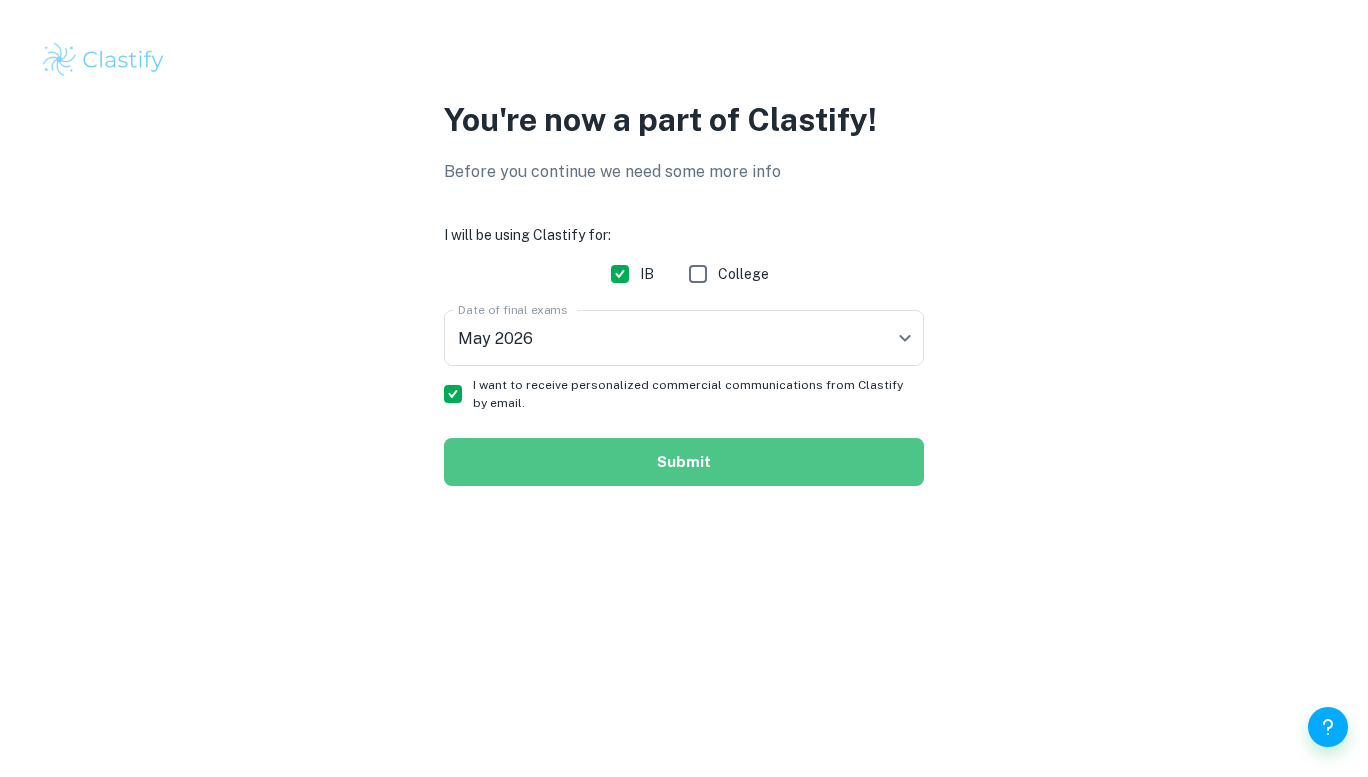 click on "Submit" at bounding box center [684, 462] 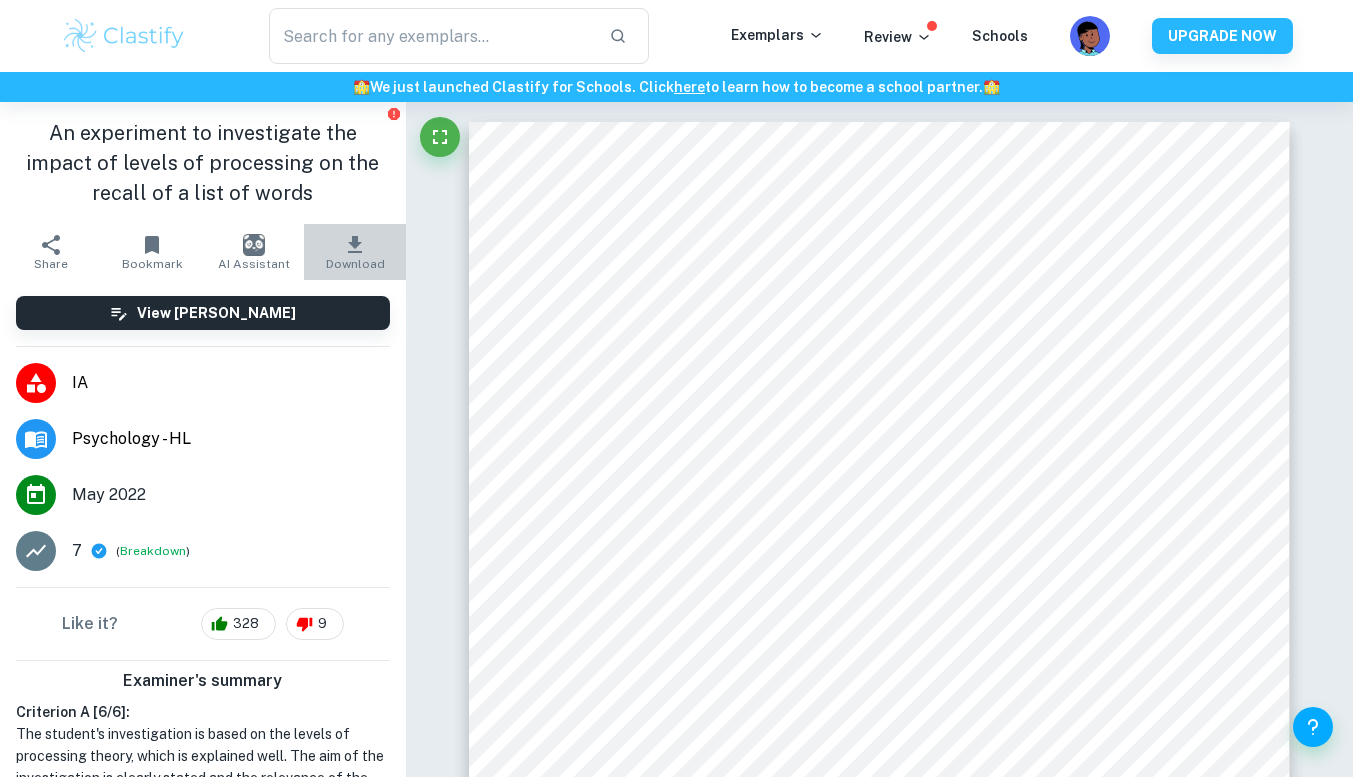 click on "Download" at bounding box center (354, 252) 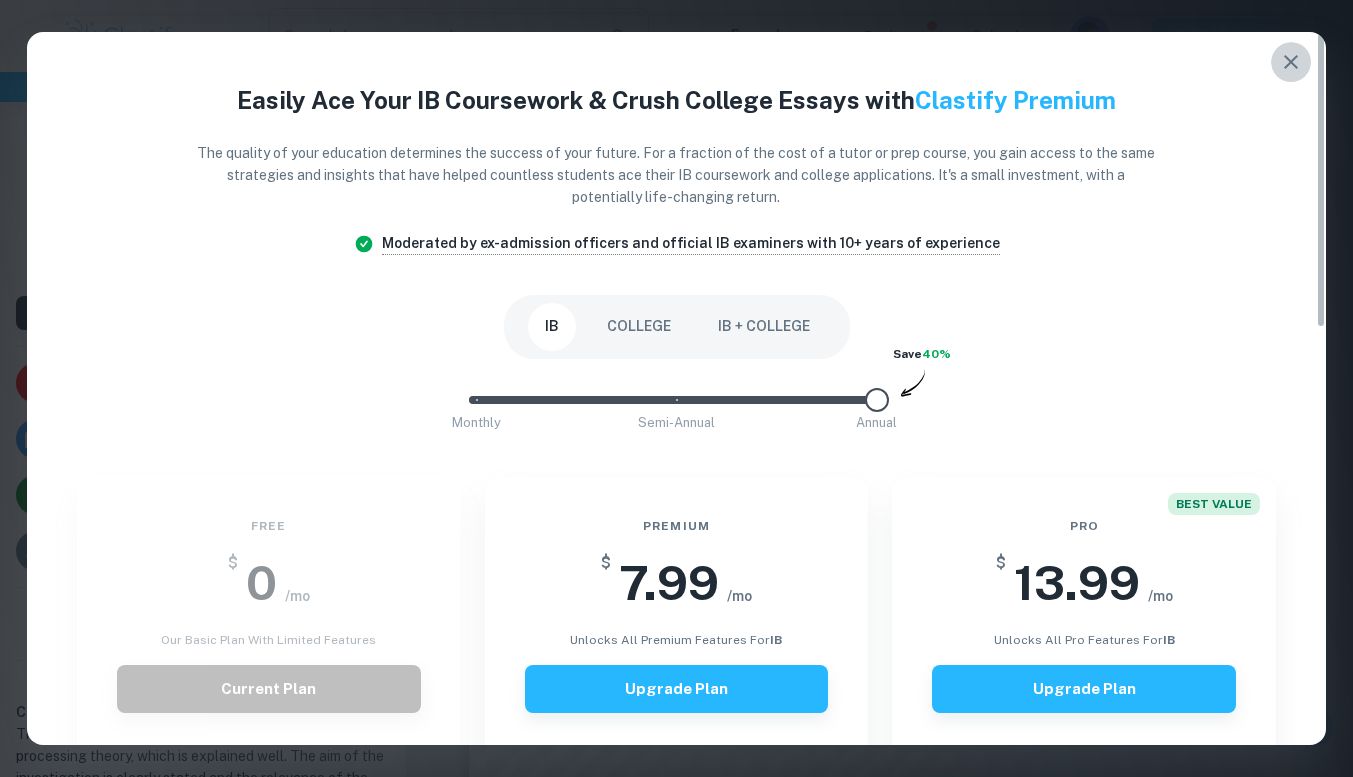 click at bounding box center (1291, 62) 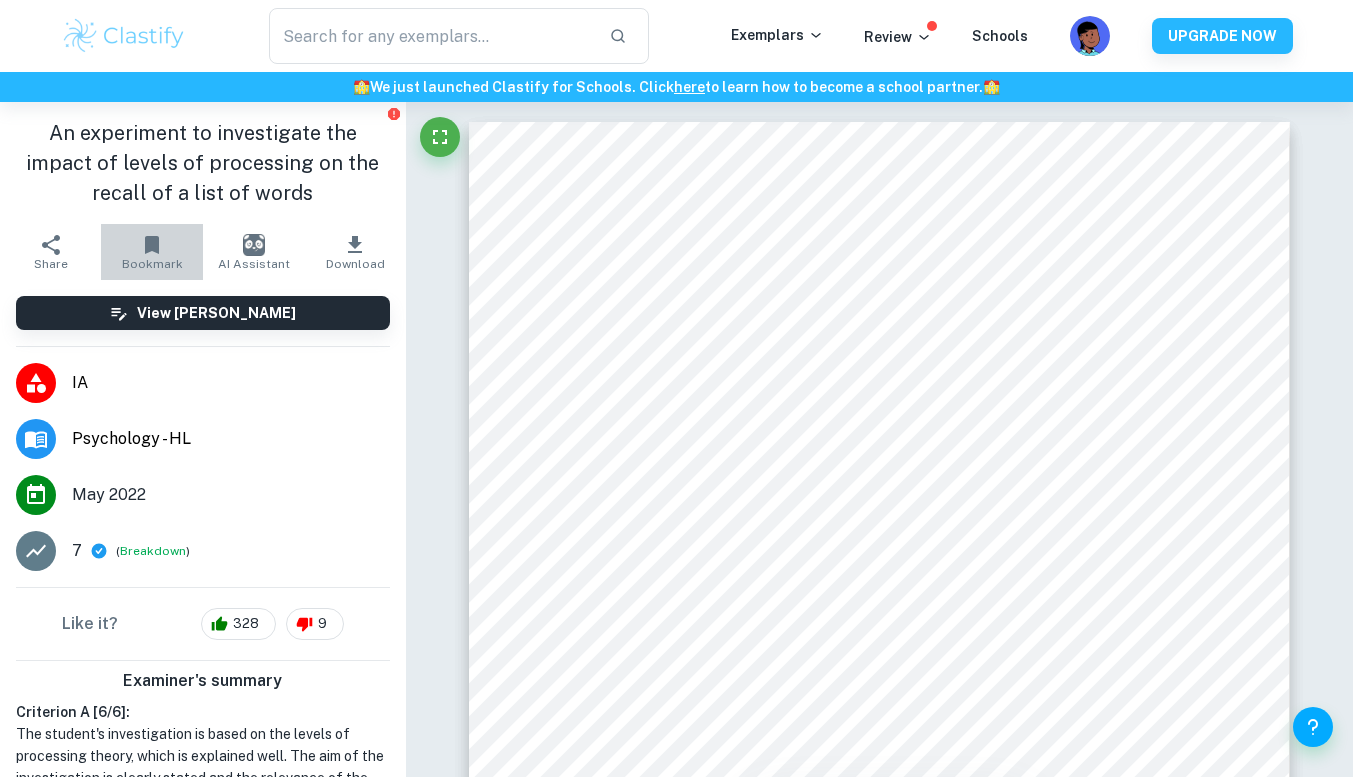 click 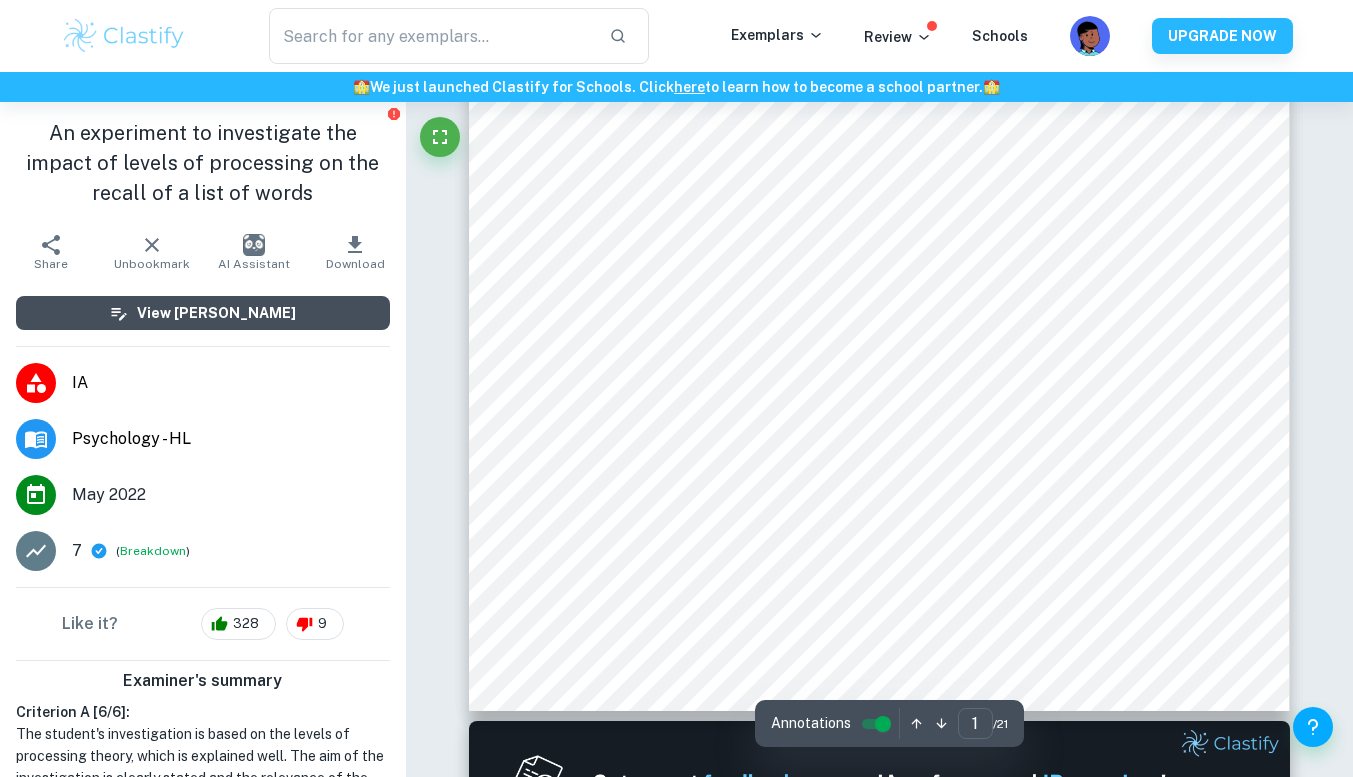 scroll, scrollTop: 478, scrollLeft: 0, axis: vertical 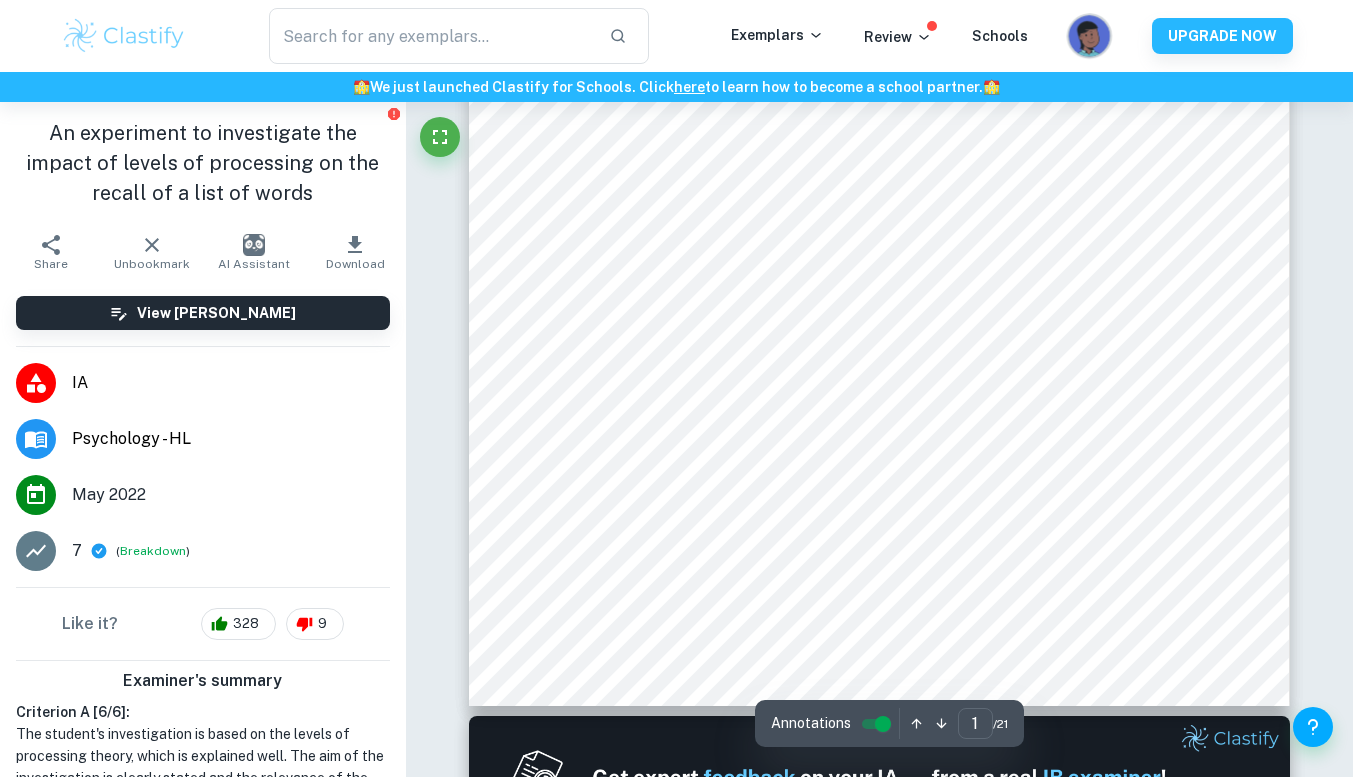 click 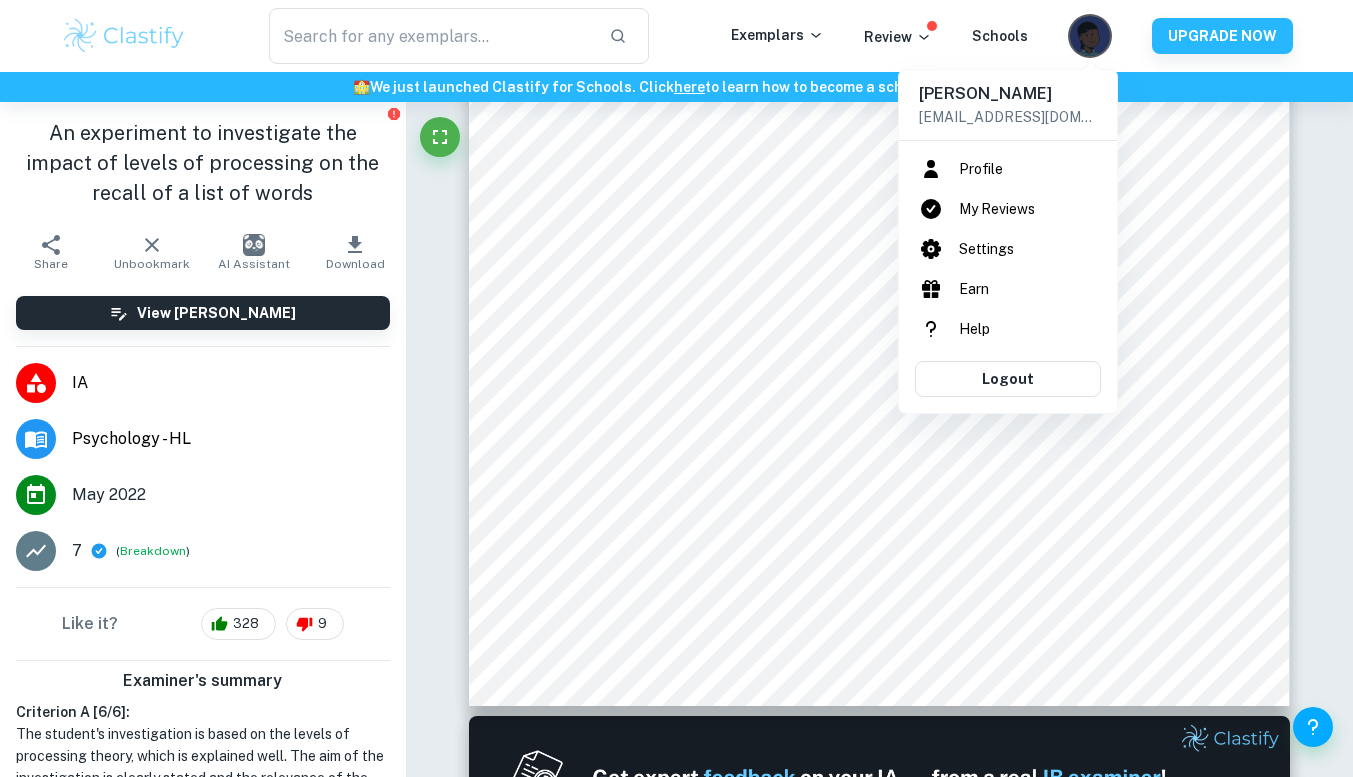 click at bounding box center [676, 388] 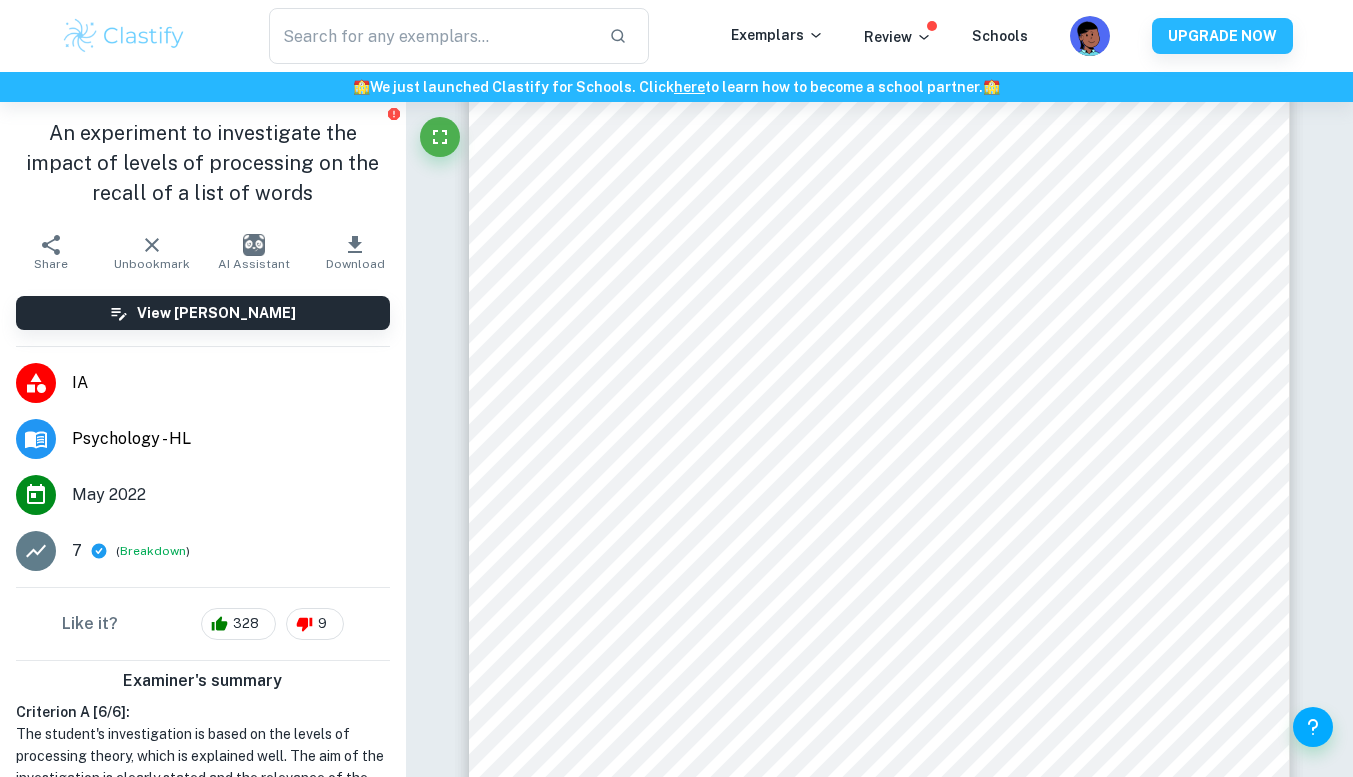 scroll, scrollTop: 62, scrollLeft: 0, axis: vertical 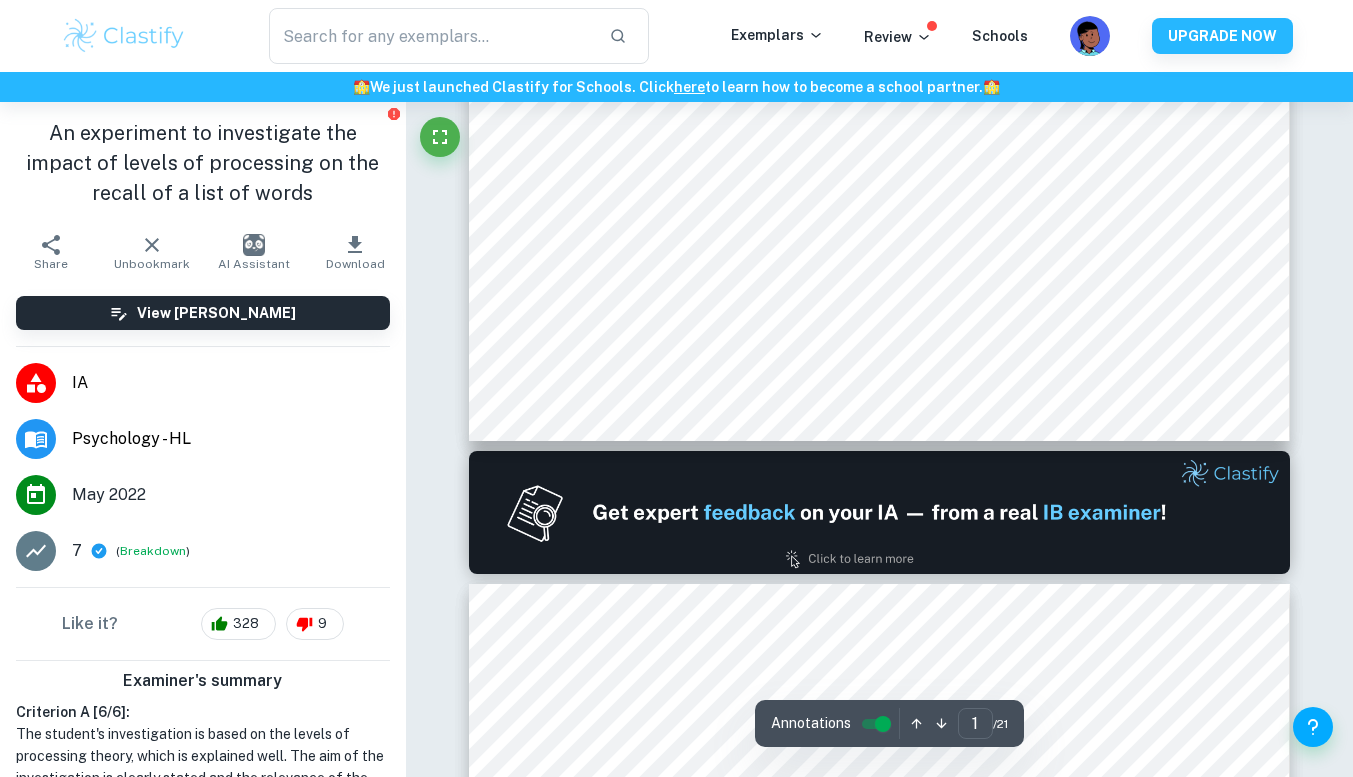 type on "2" 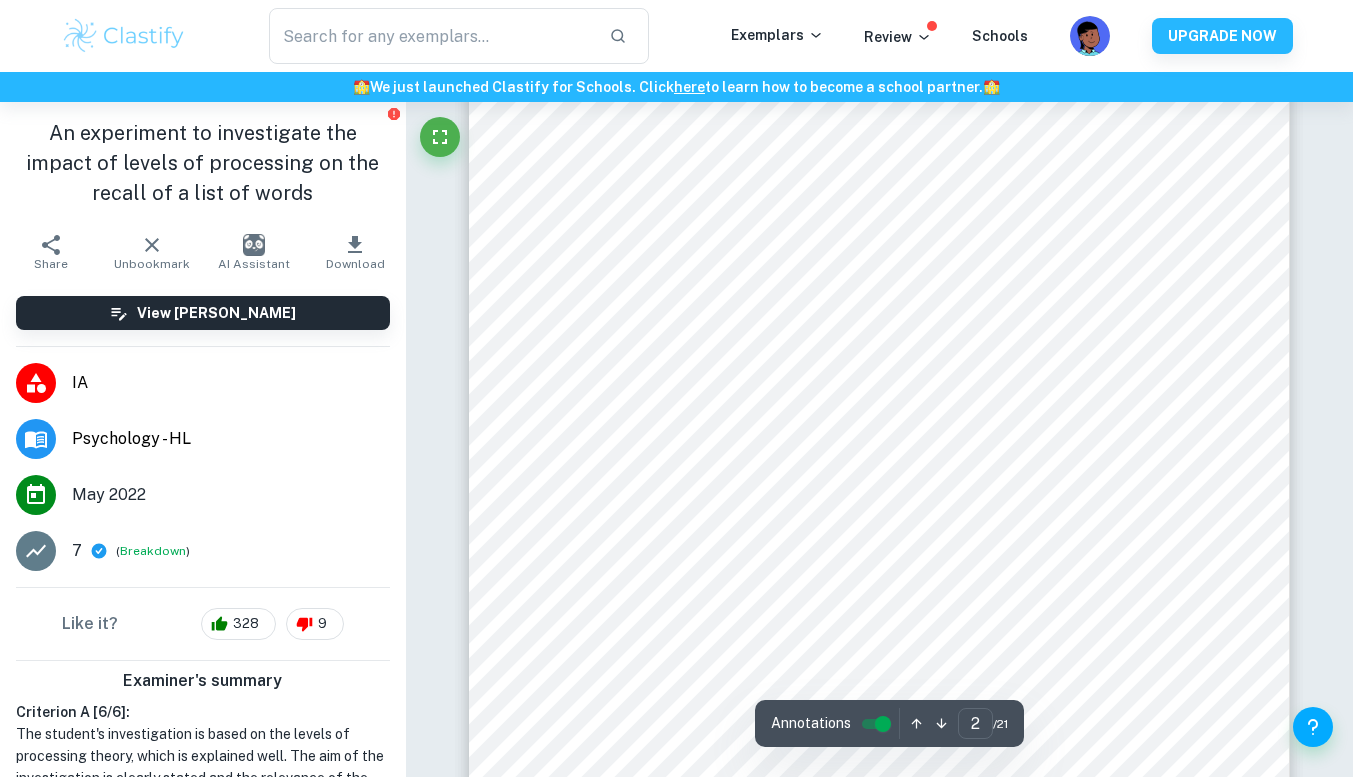 scroll, scrollTop: 1396, scrollLeft: 0, axis: vertical 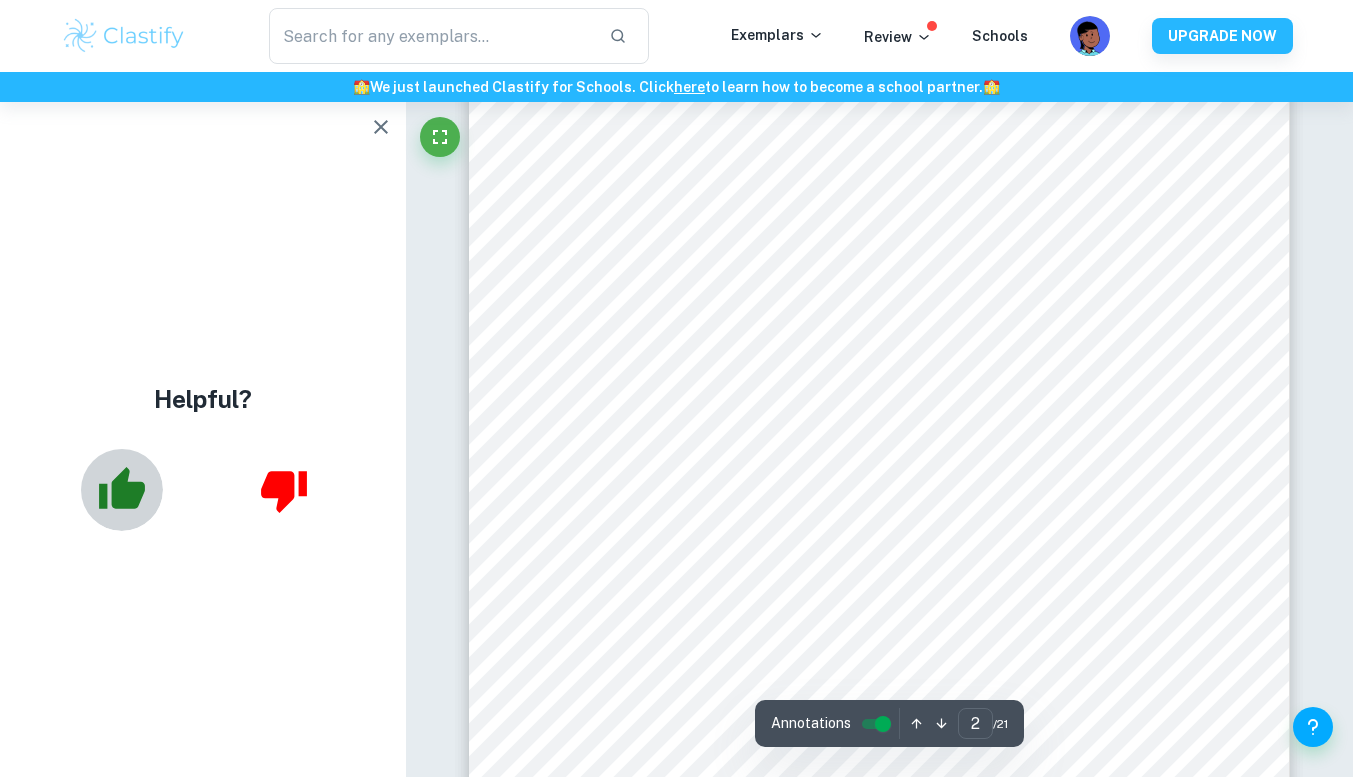 click 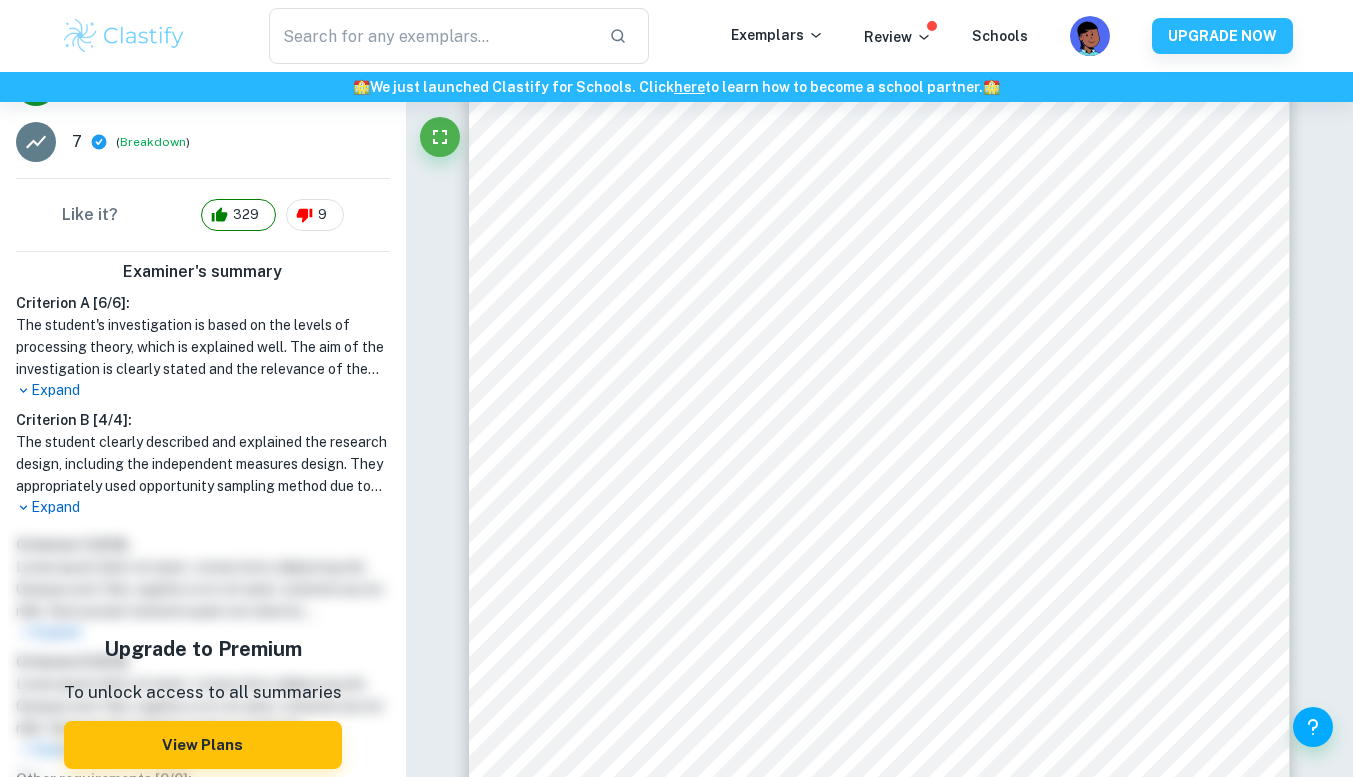 scroll, scrollTop: 412, scrollLeft: 0, axis: vertical 